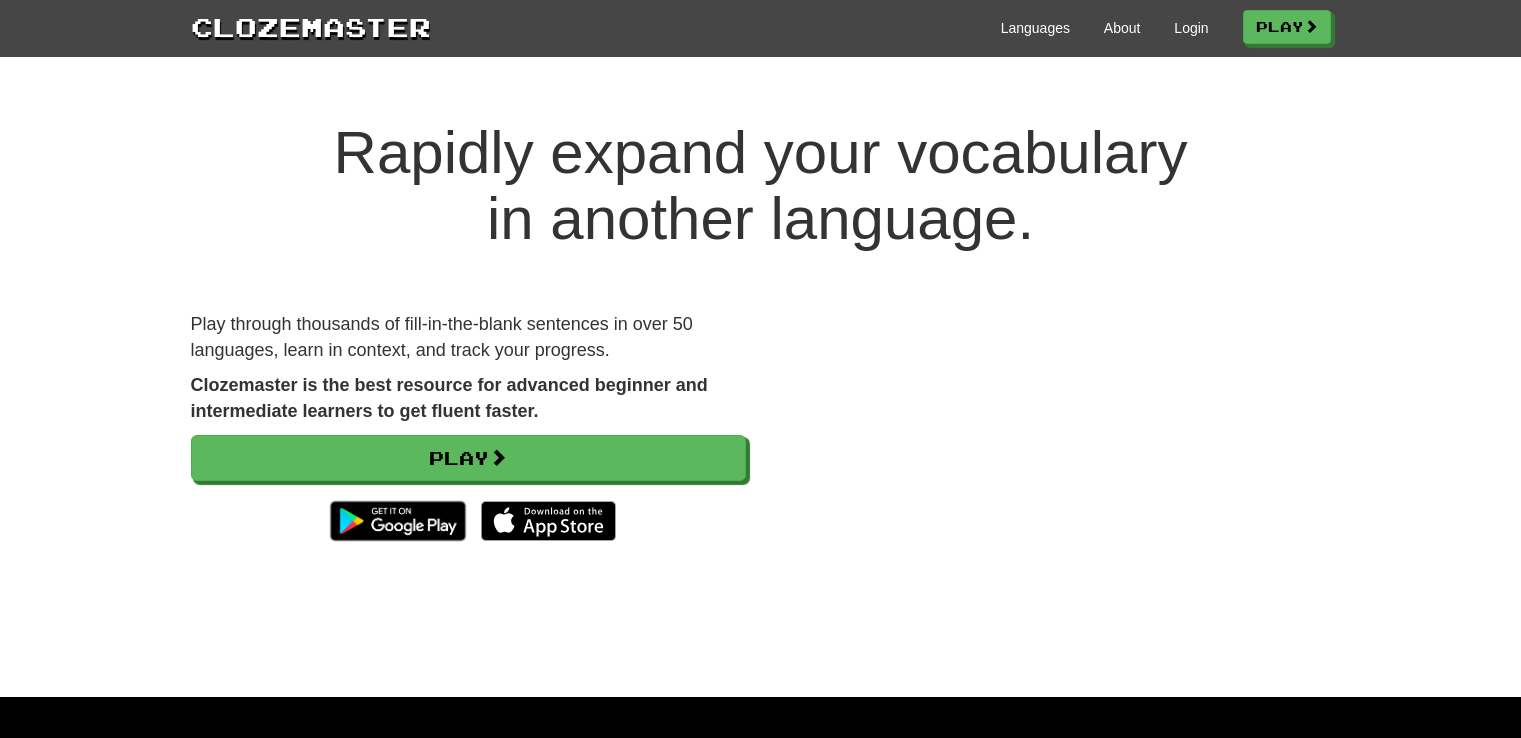 scroll, scrollTop: 0, scrollLeft: 0, axis: both 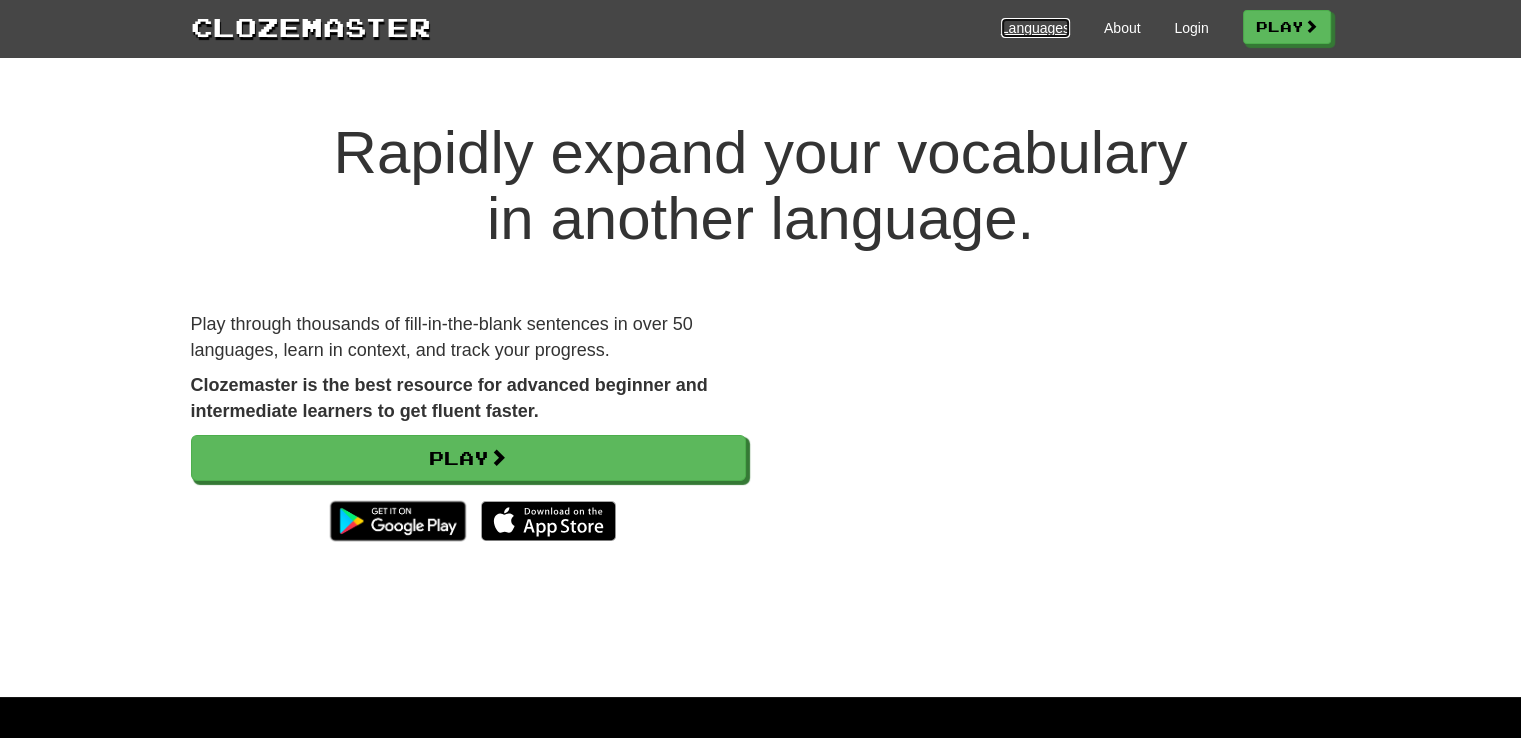click on "Languages" at bounding box center [1035, 28] 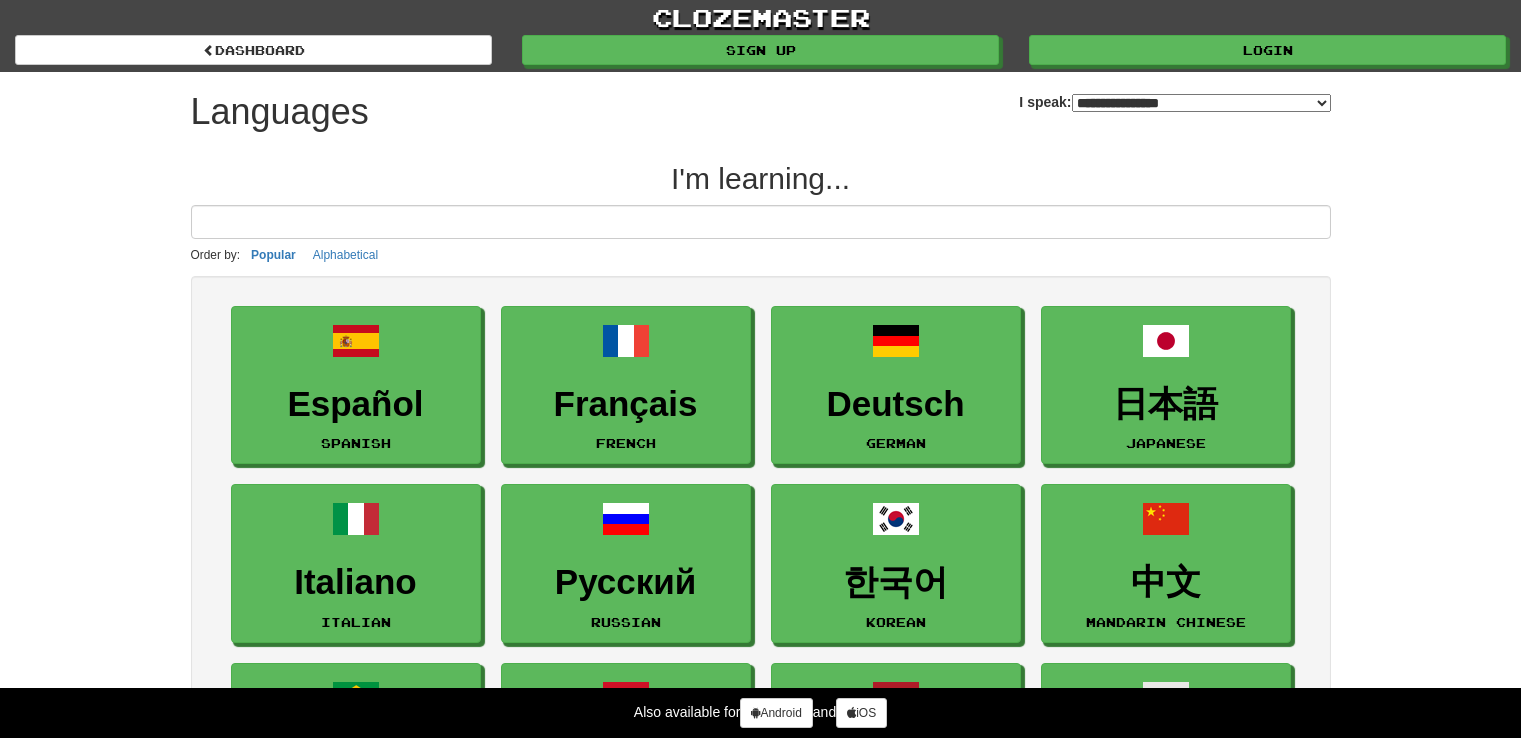 select on "*******" 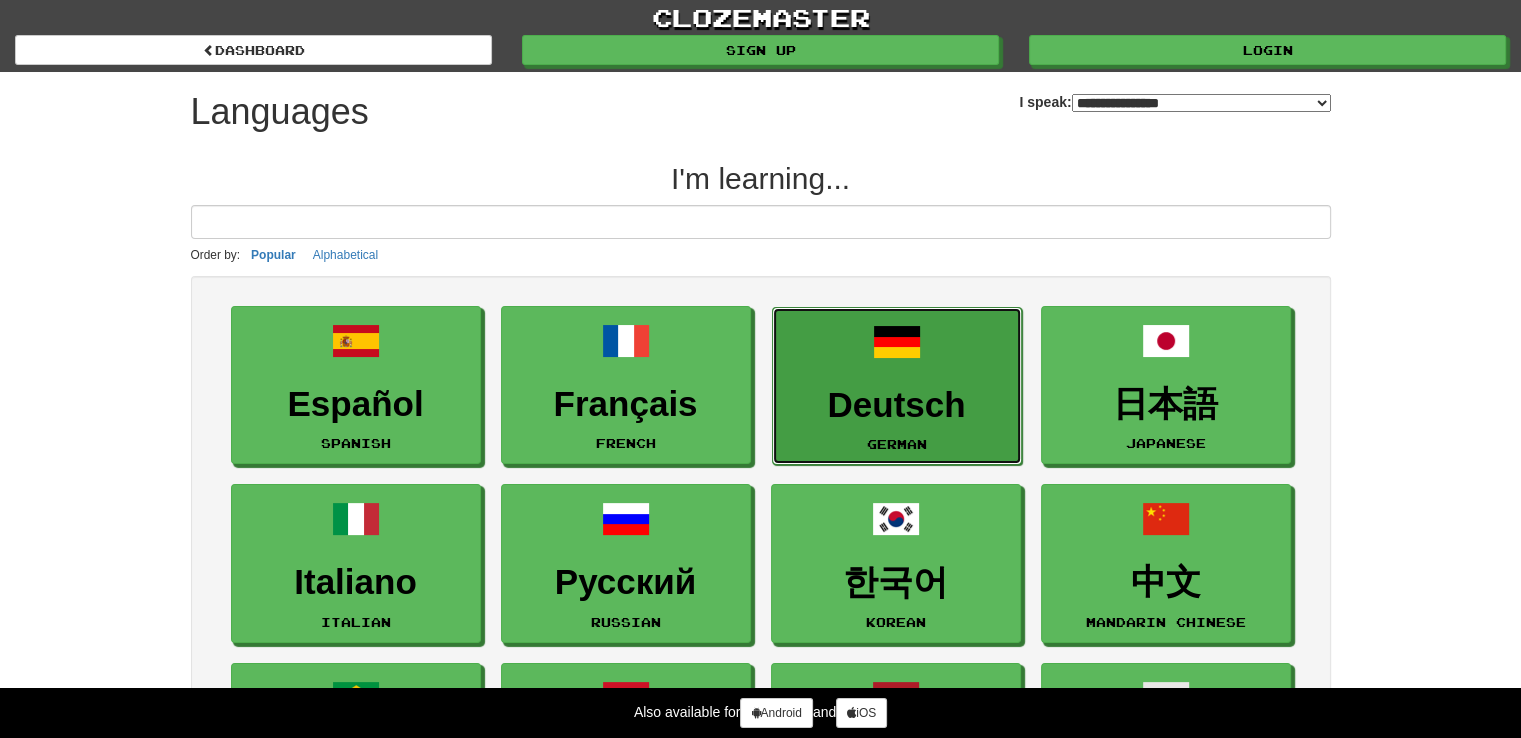 click on "Deutsch German" at bounding box center [897, 386] 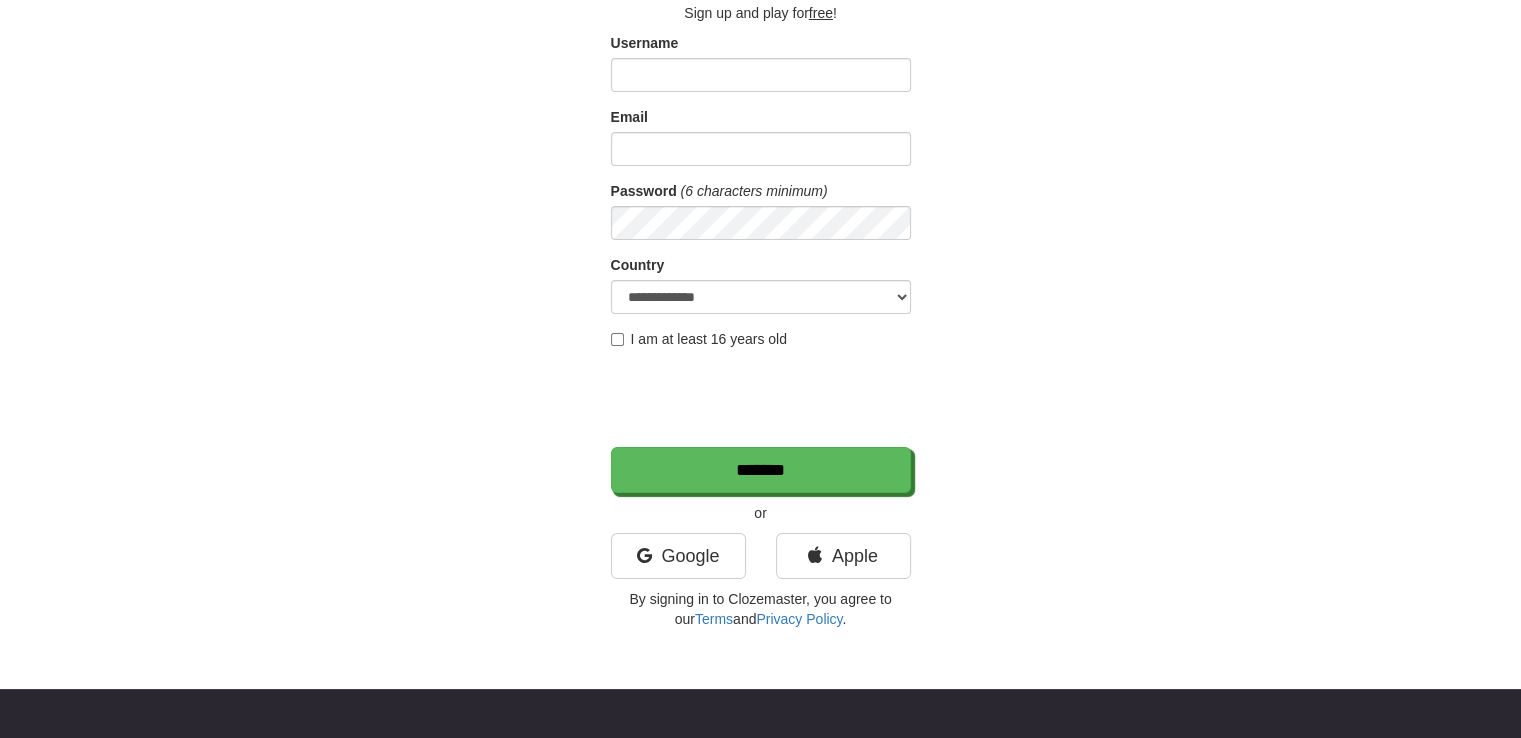 scroll, scrollTop: 0, scrollLeft: 0, axis: both 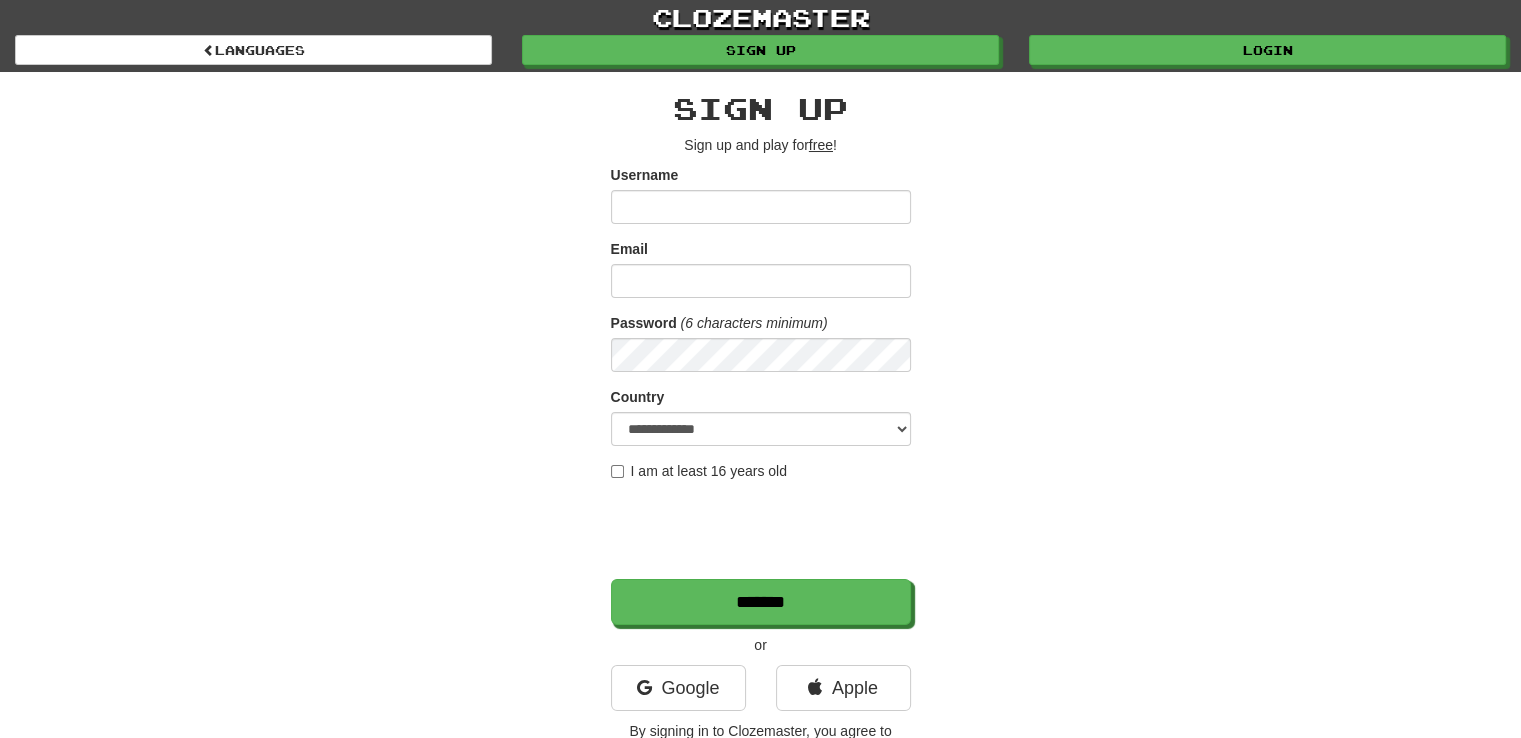 click on "Username" at bounding box center [761, 207] 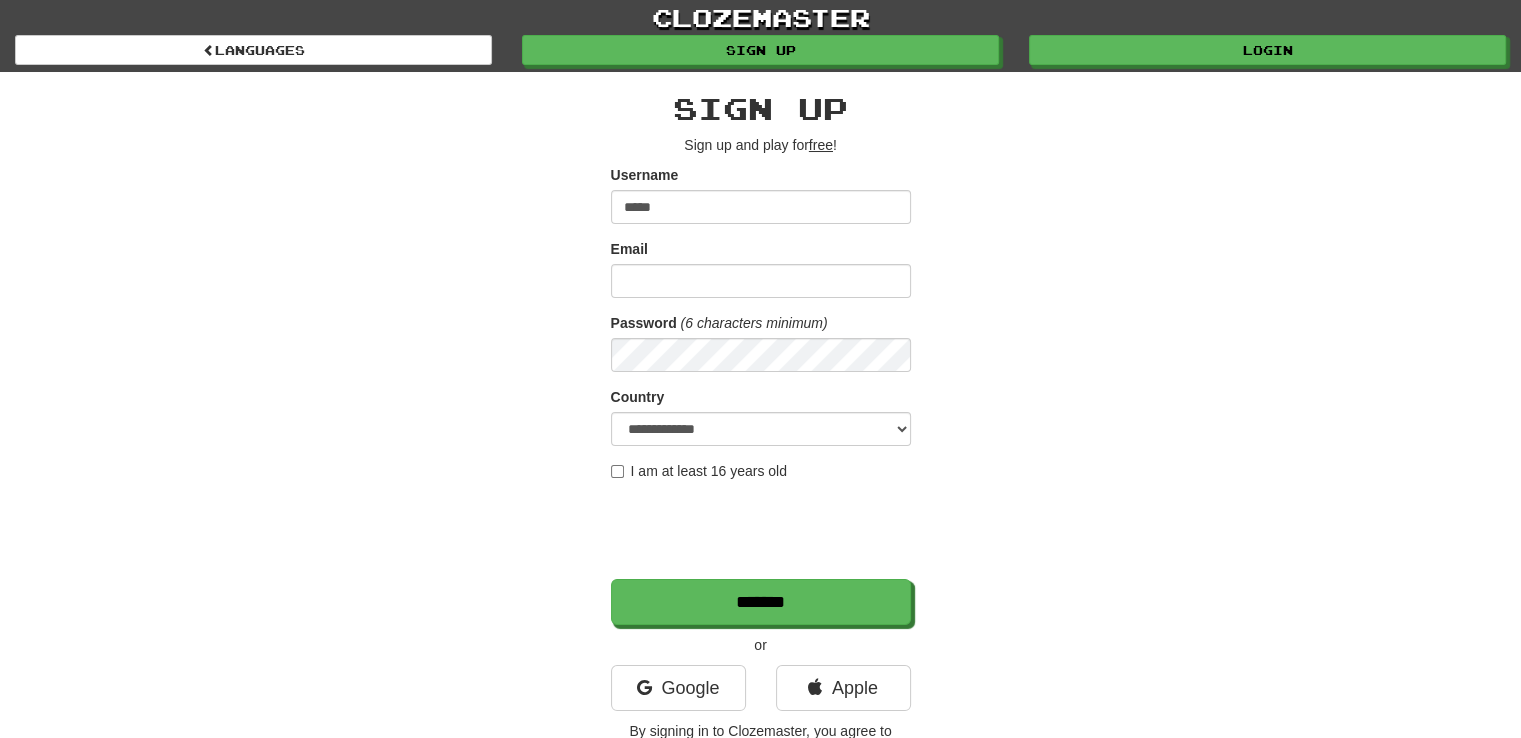type on "*****" 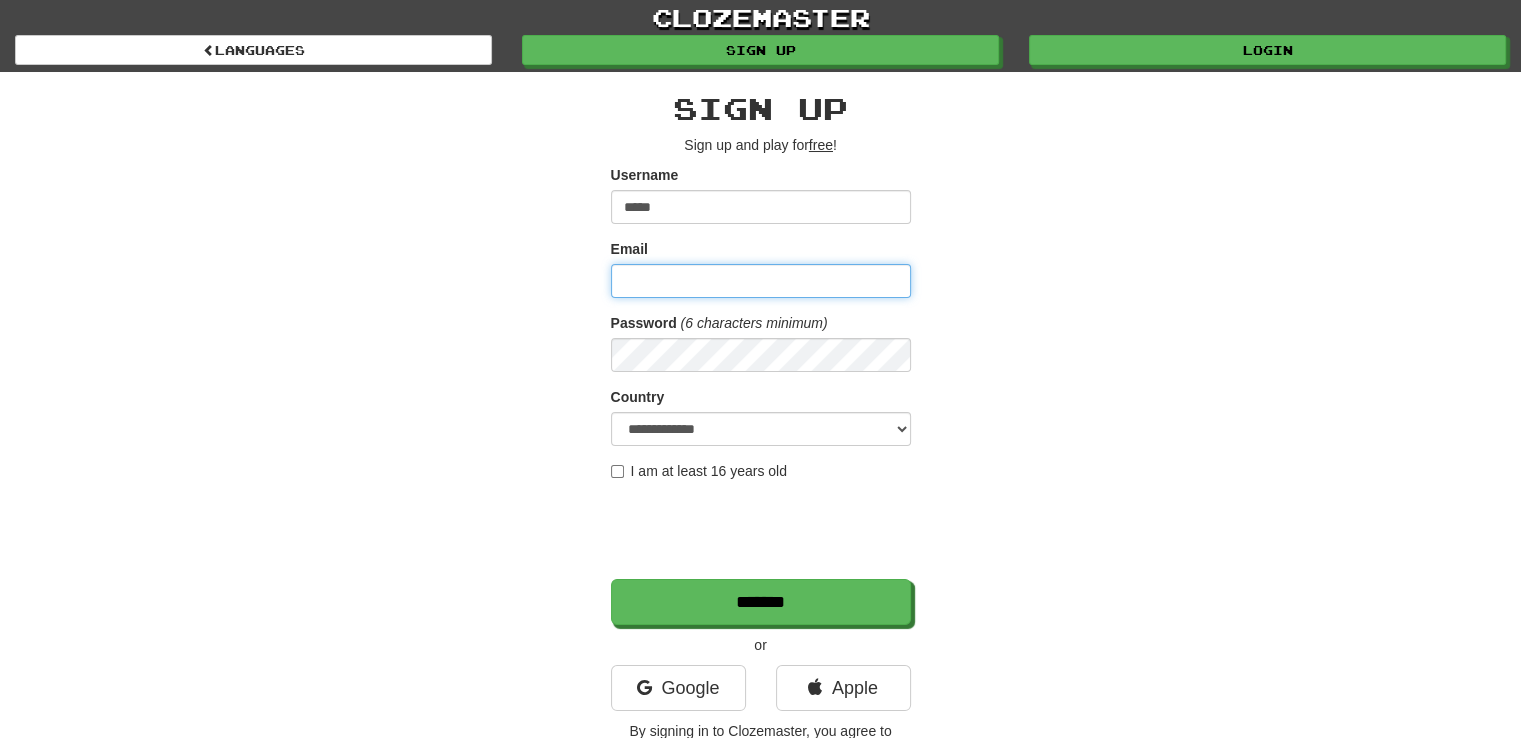 click on "Email" at bounding box center (761, 281) 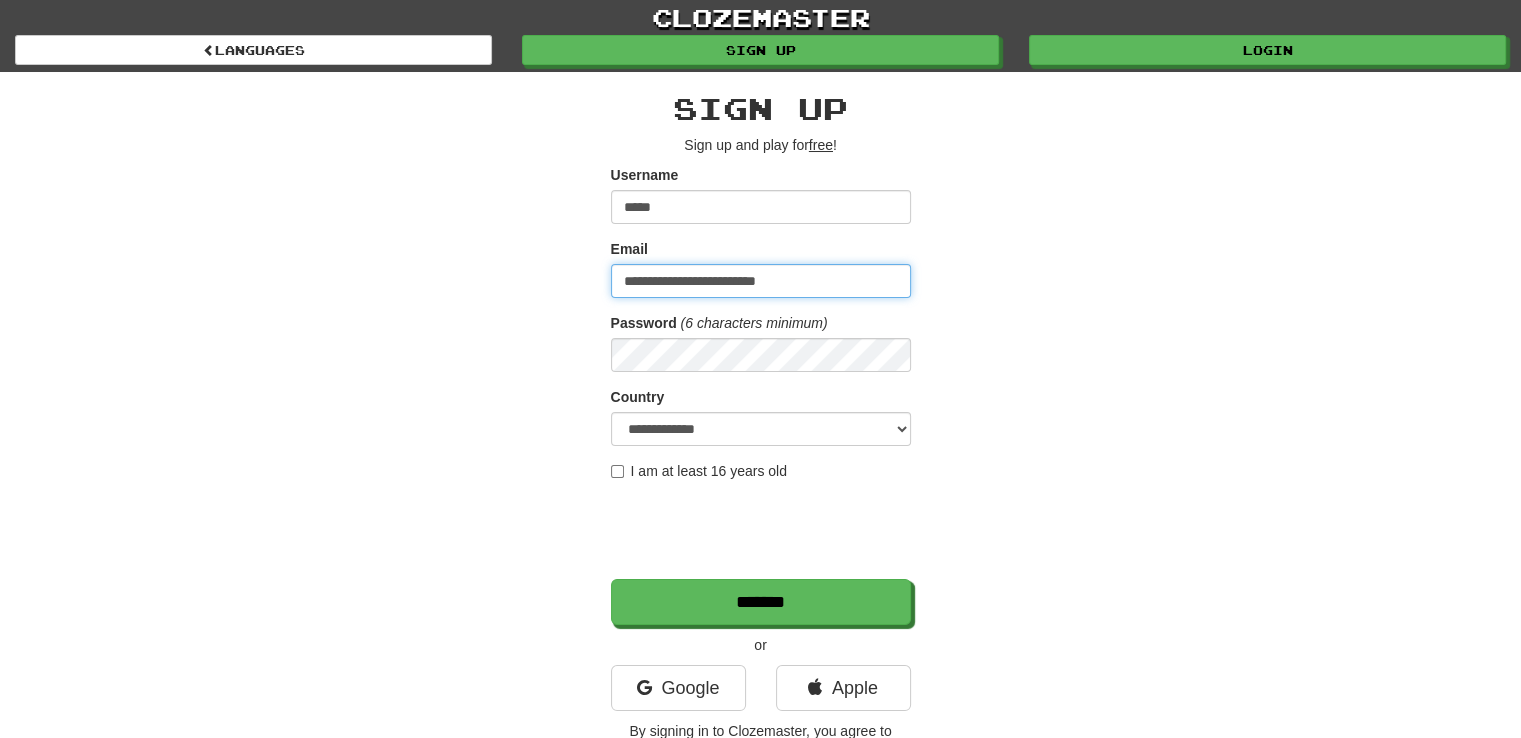 type on "**********" 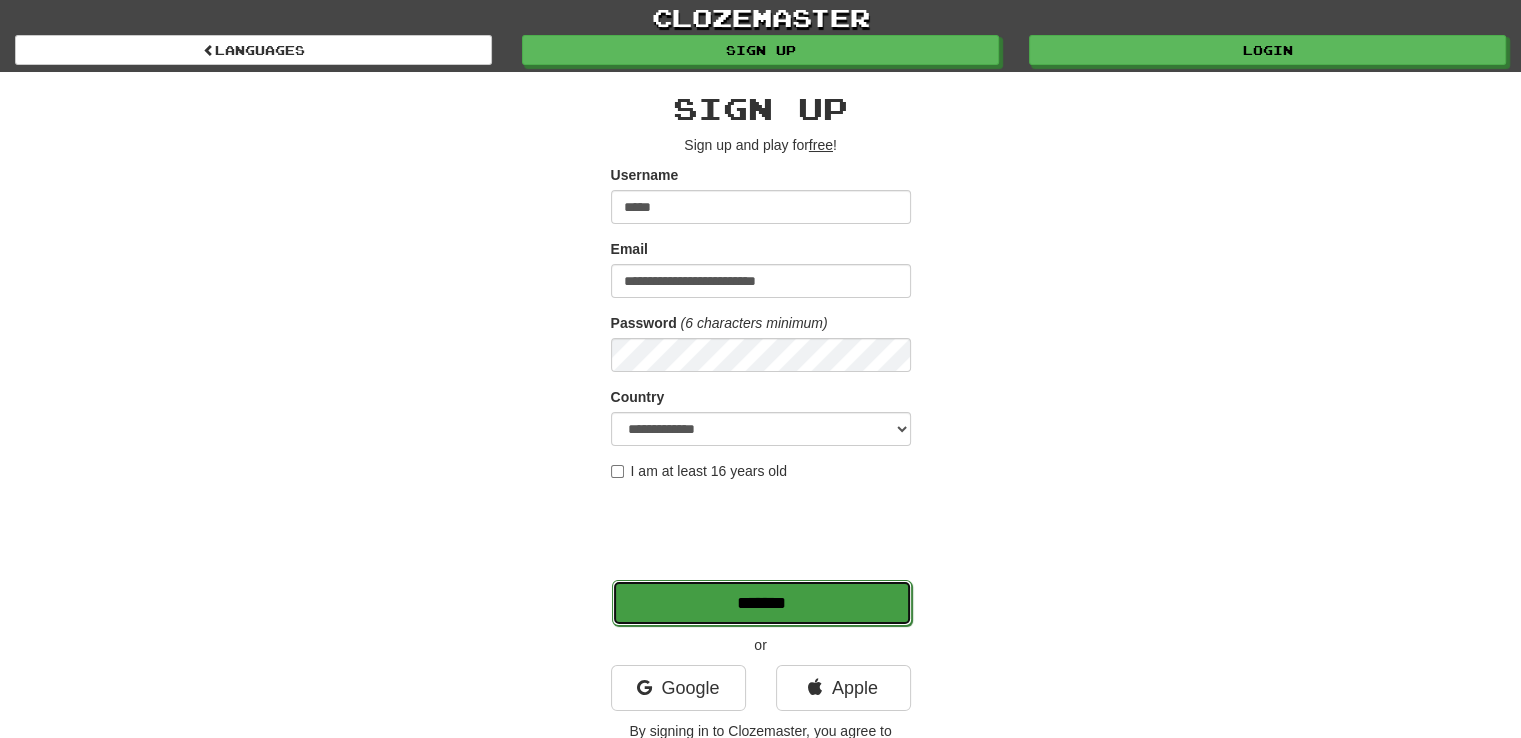 click on "*******" at bounding box center (762, 603) 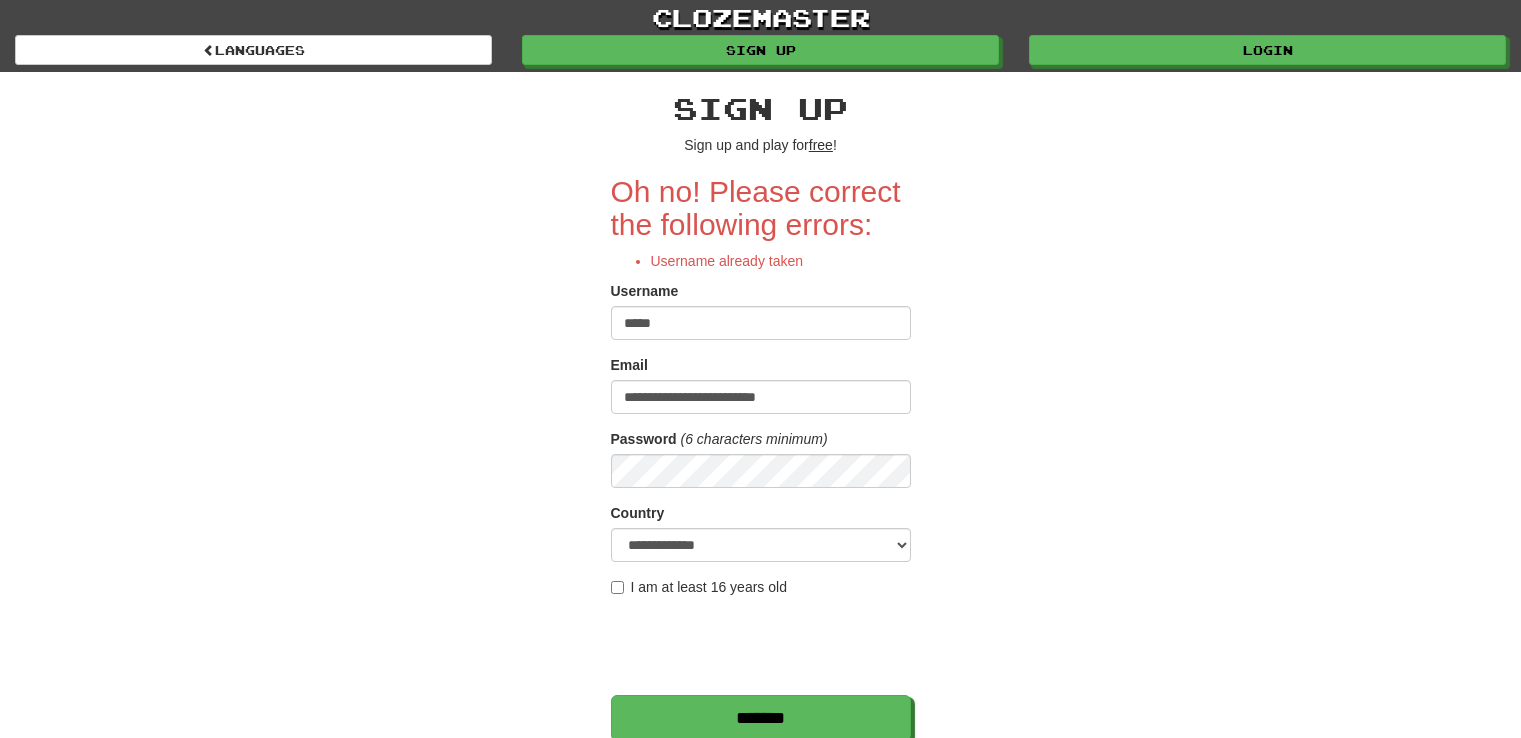 scroll, scrollTop: 0, scrollLeft: 0, axis: both 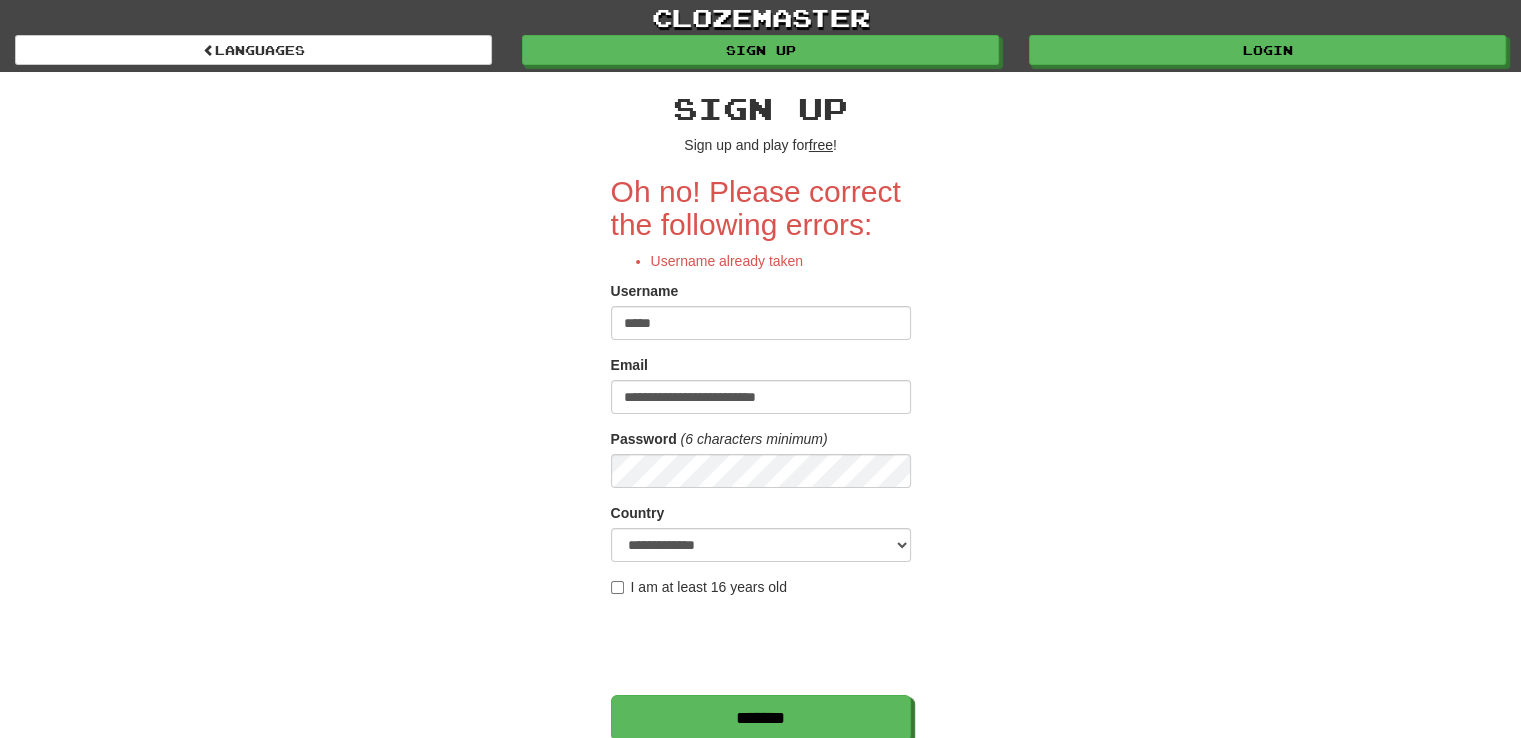 click on "*****" at bounding box center (761, 323) 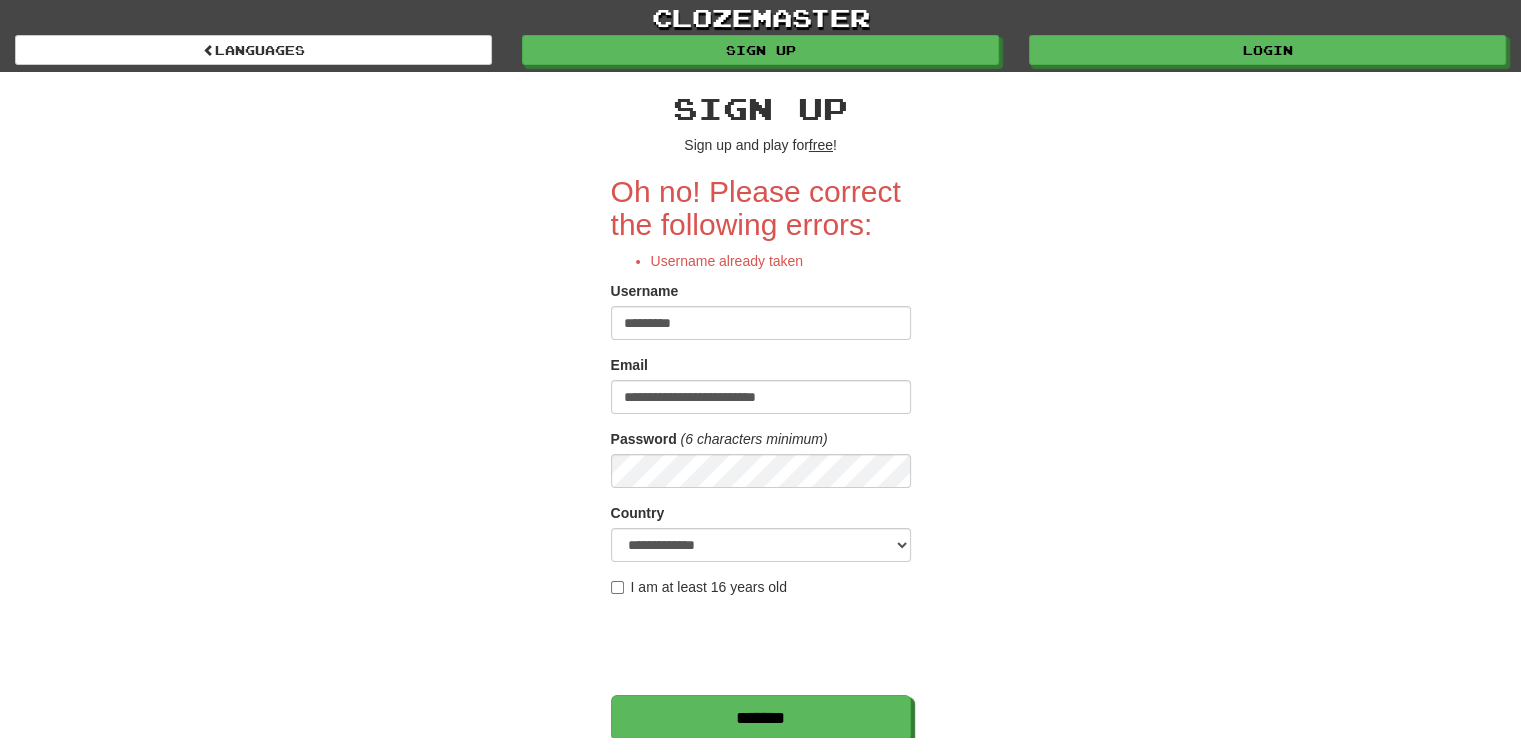 type on "*********" 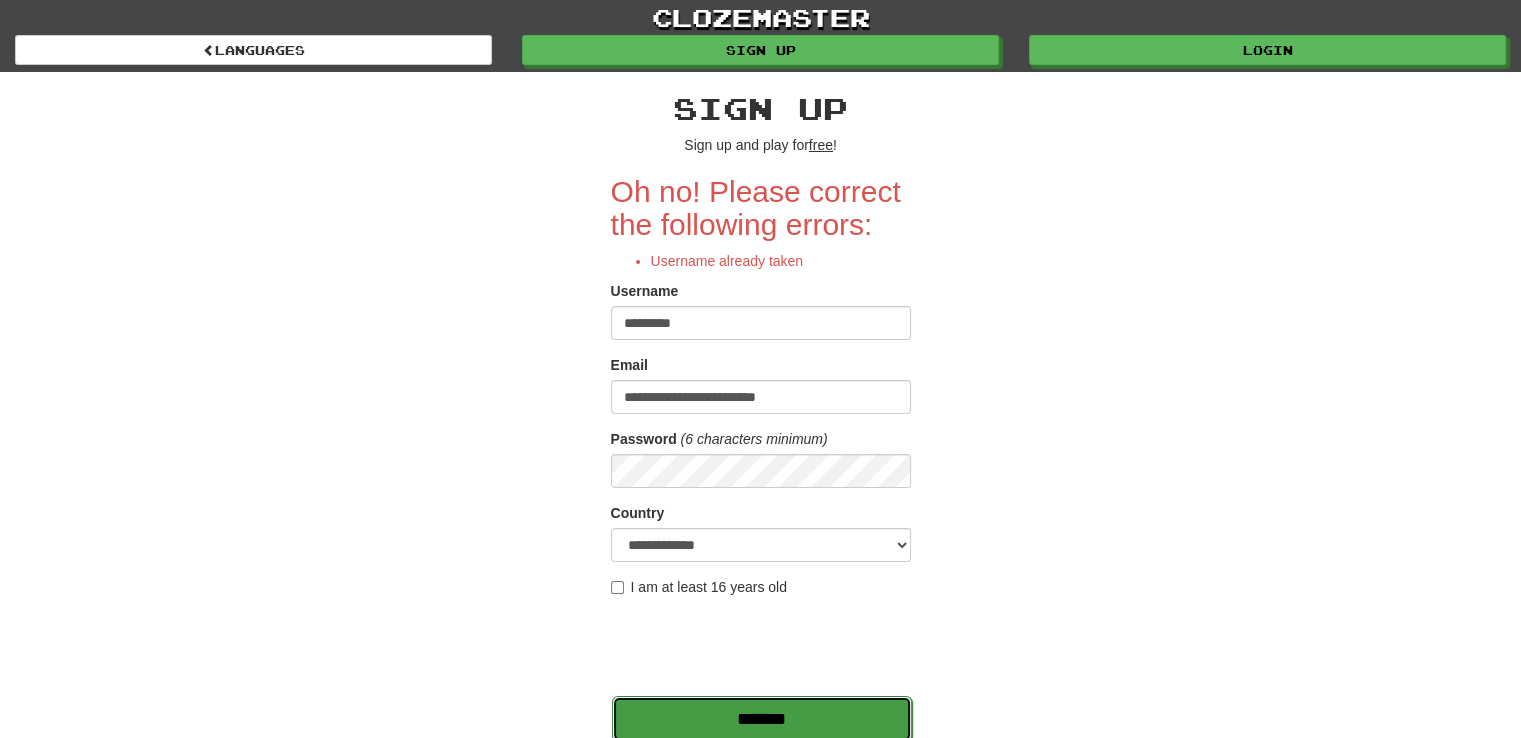 click on "*******" at bounding box center (762, 719) 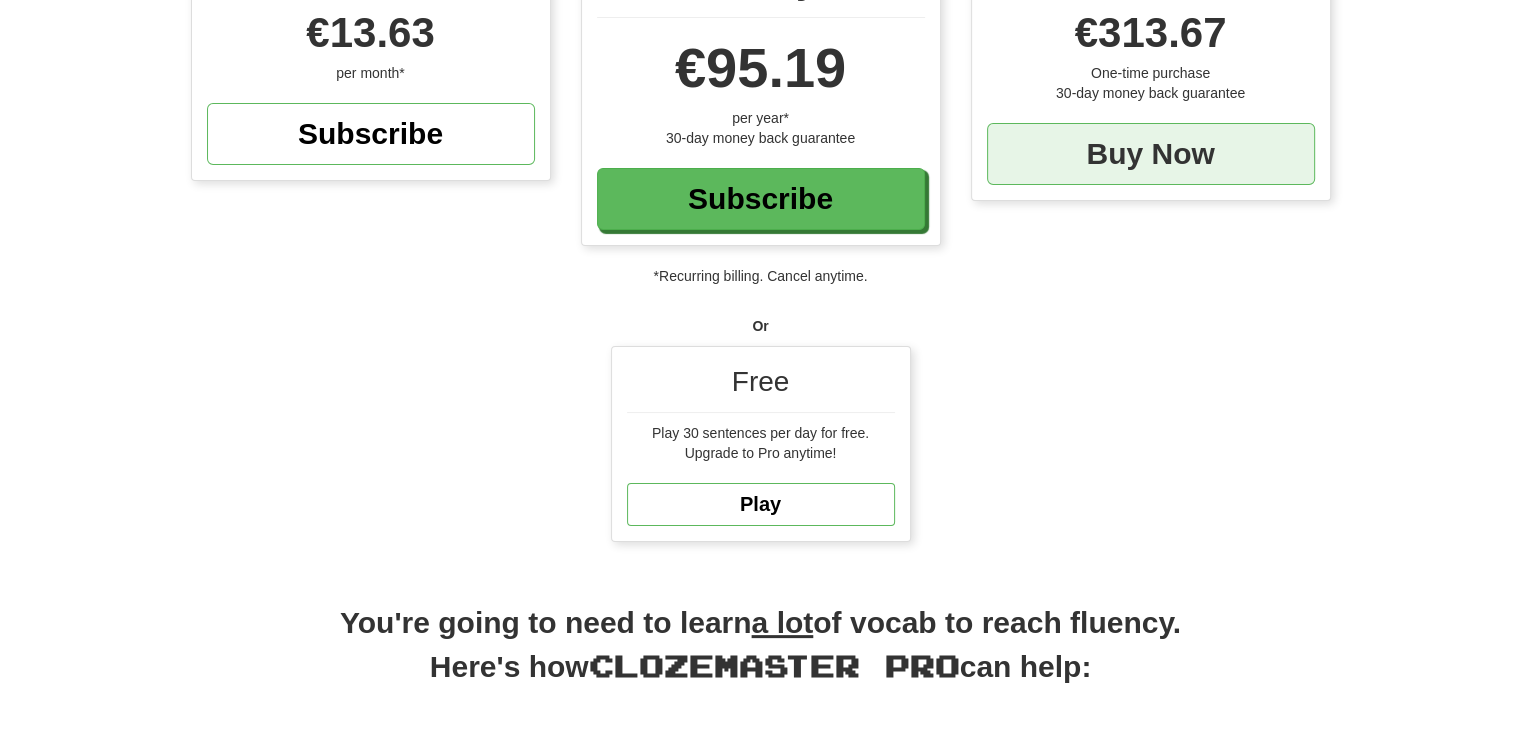 scroll, scrollTop: 300, scrollLeft: 0, axis: vertical 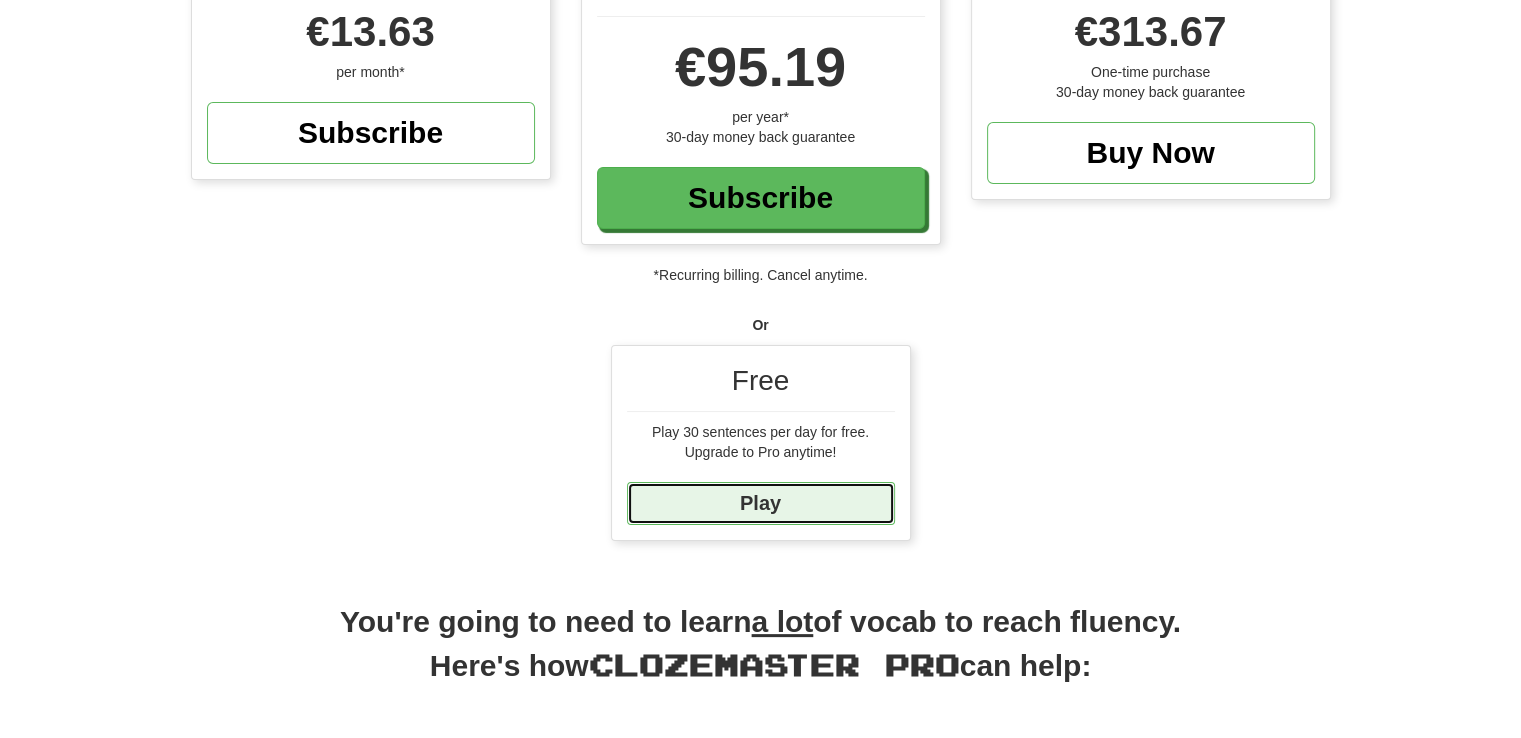 click on "Play" at bounding box center [761, 503] 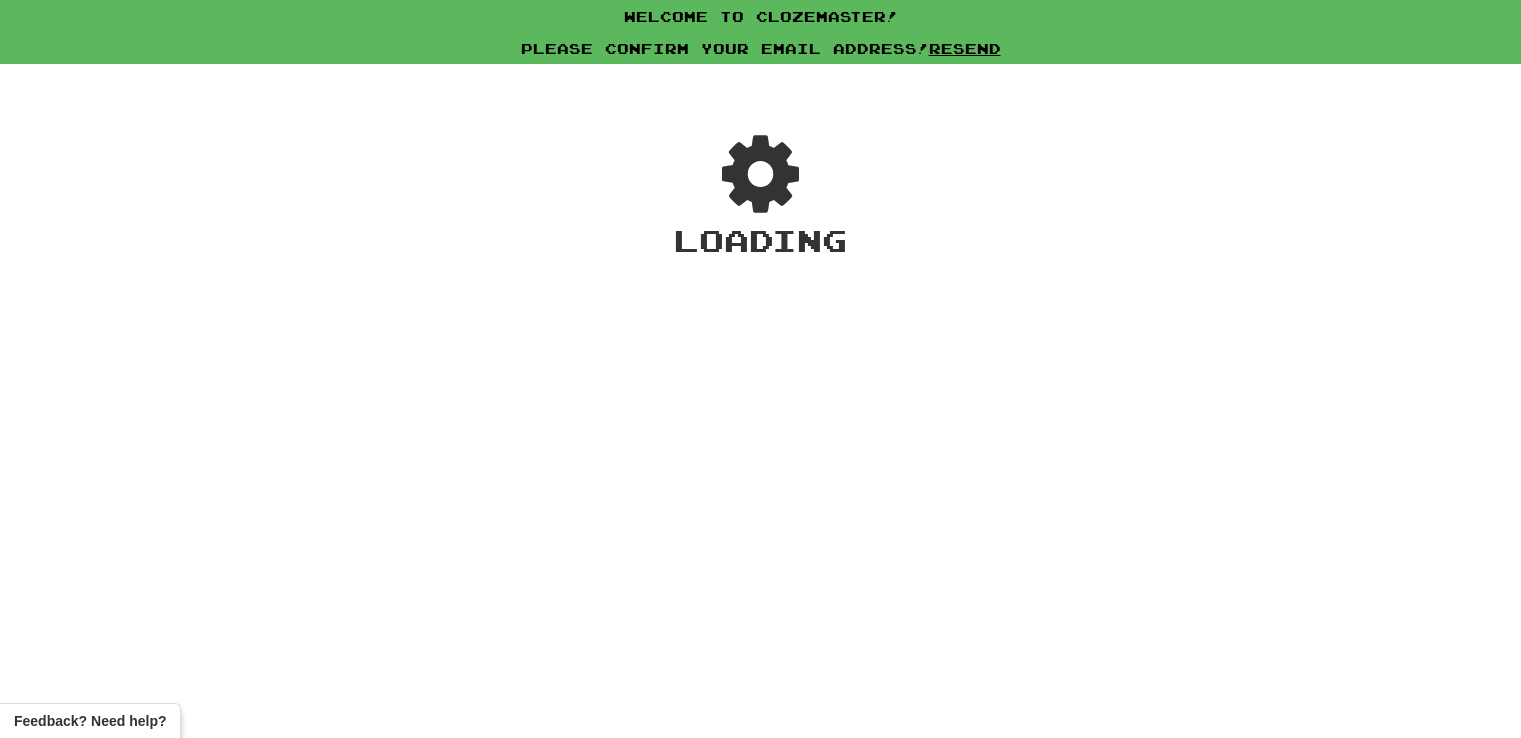 scroll, scrollTop: 0, scrollLeft: 0, axis: both 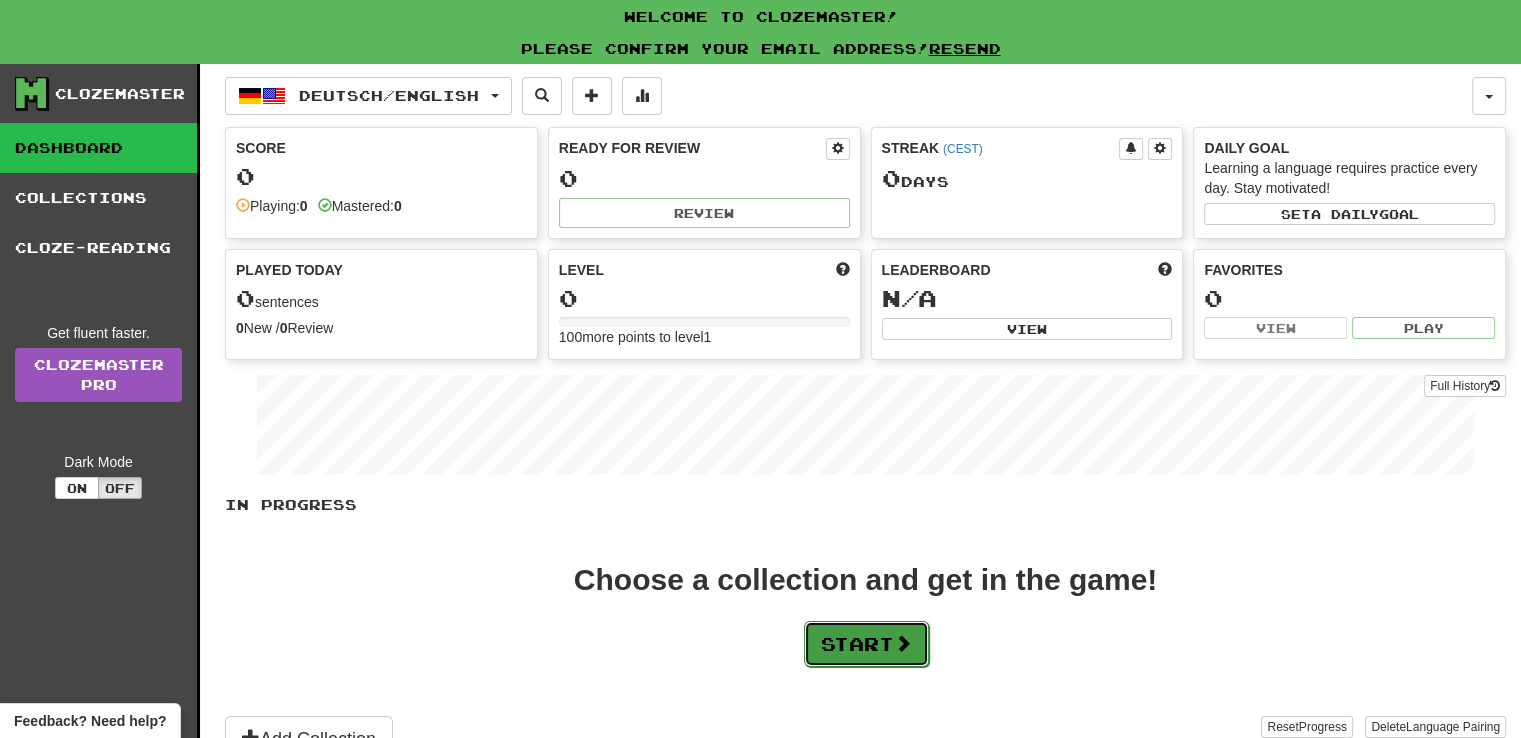 click on "Start" at bounding box center [866, 644] 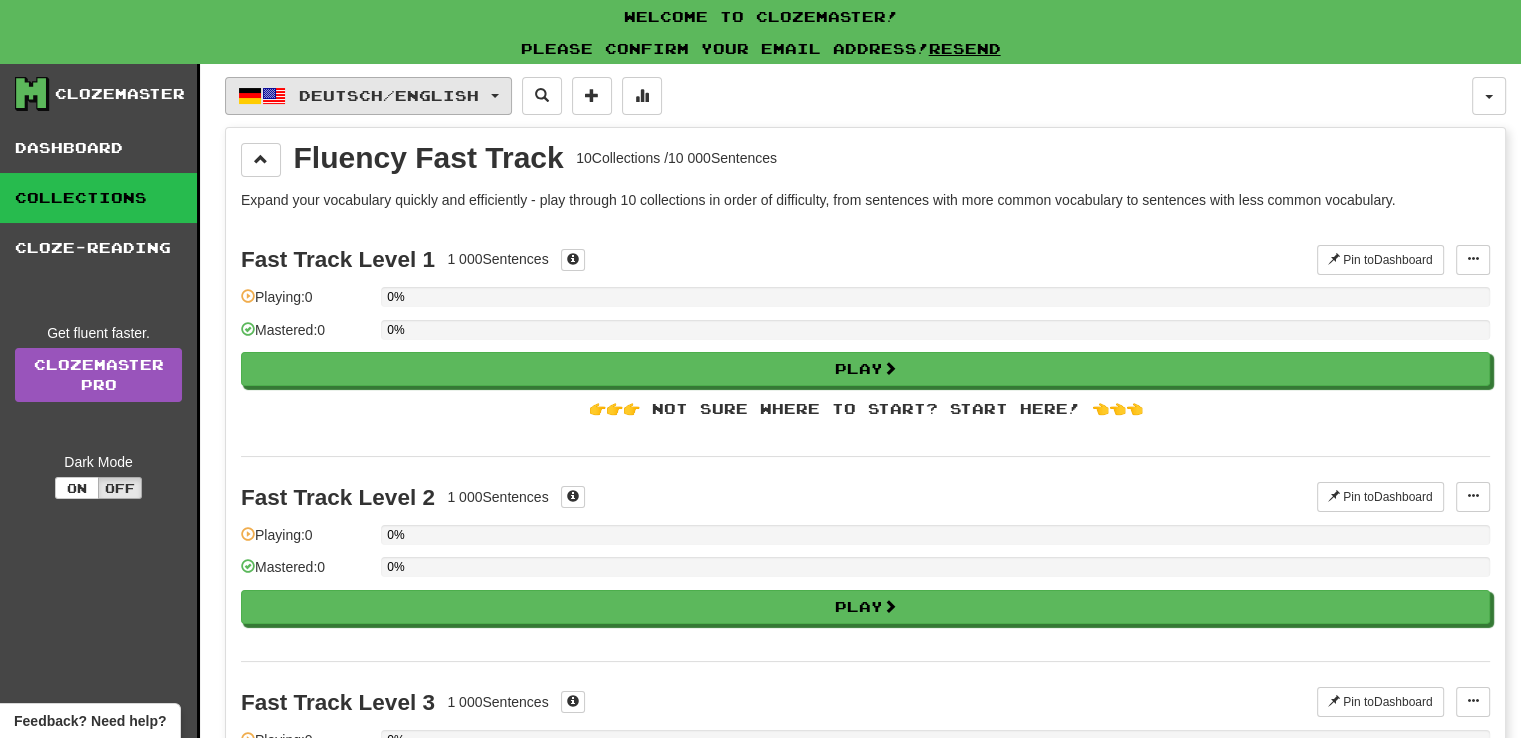 click on "Deutsch  /  English" at bounding box center (368, 96) 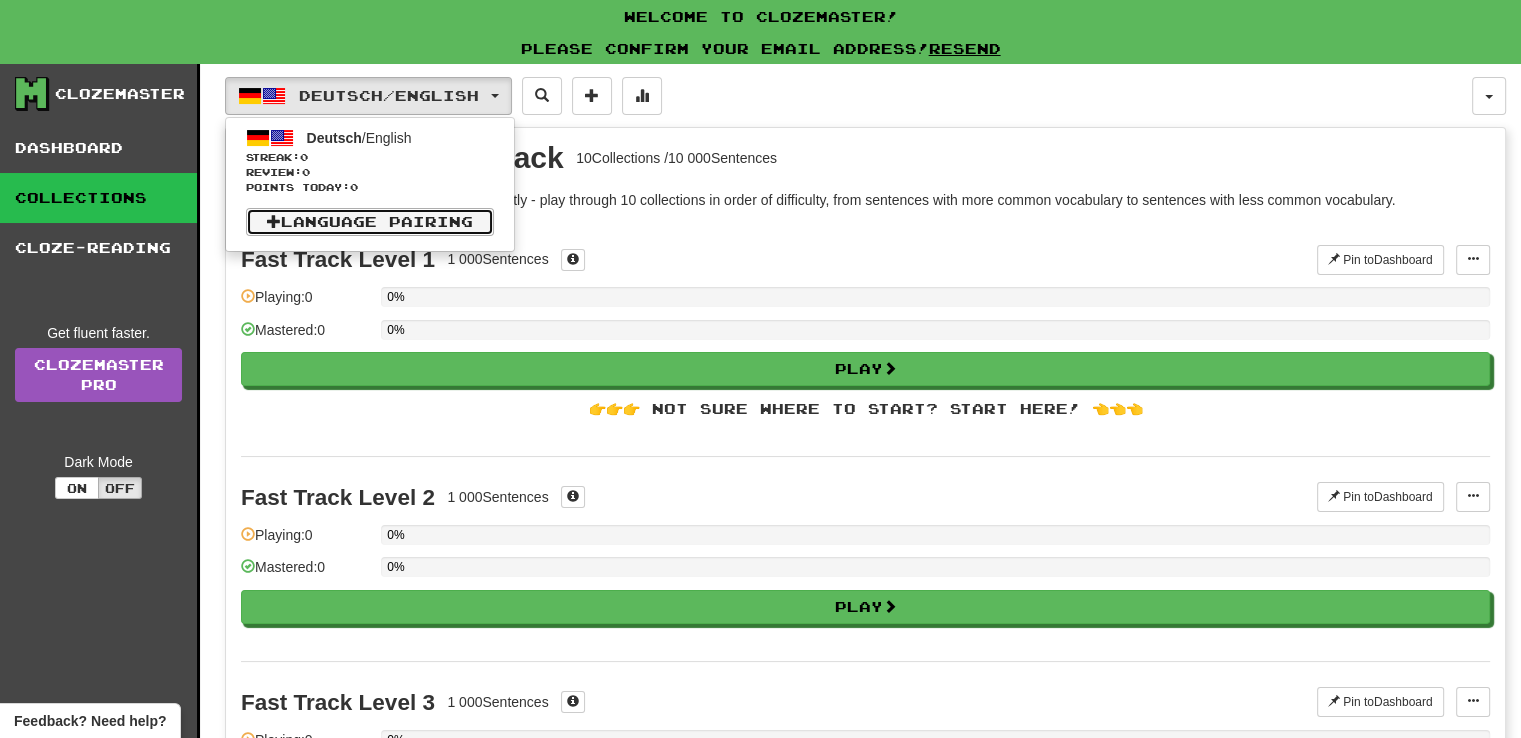 click on "Language Pairing" at bounding box center [370, 222] 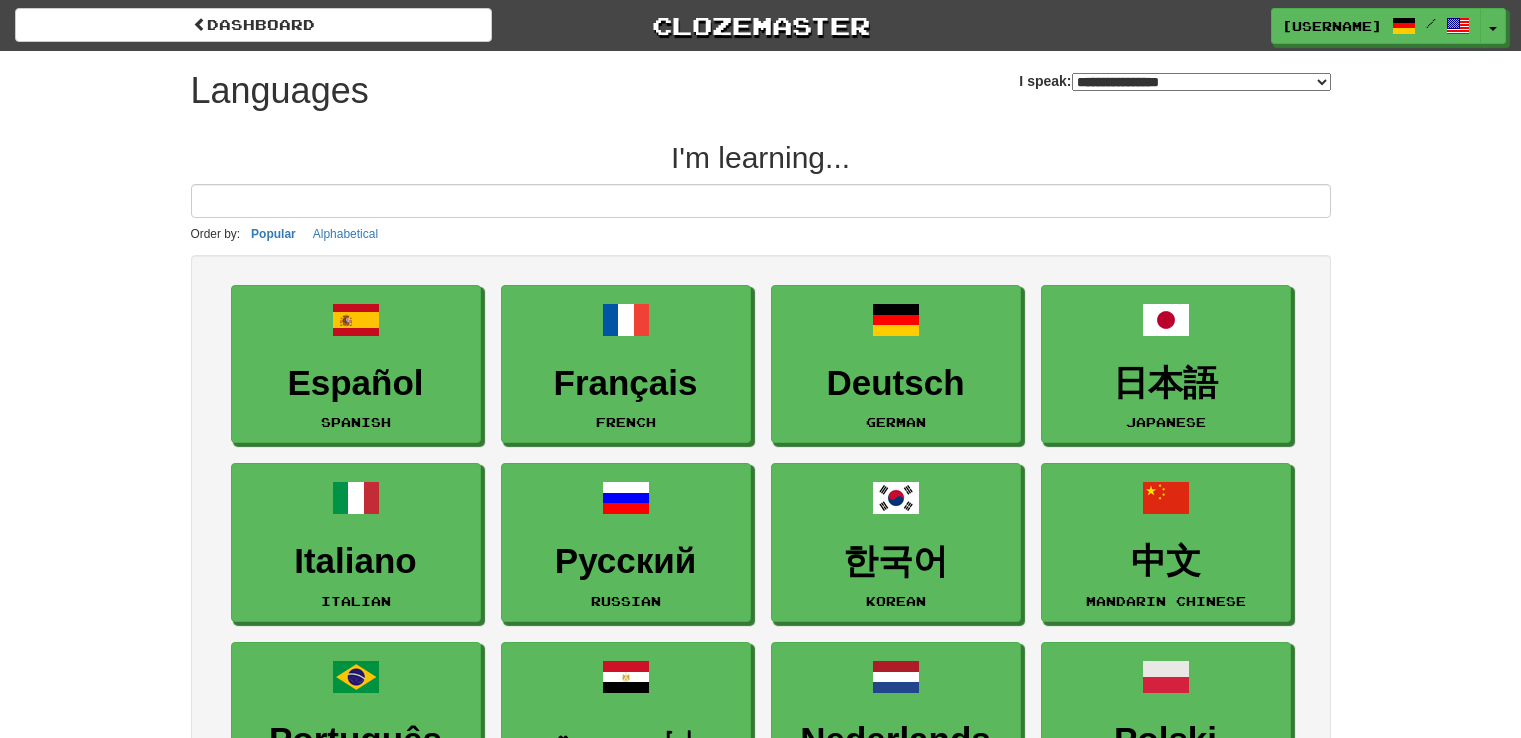 select on "*******" 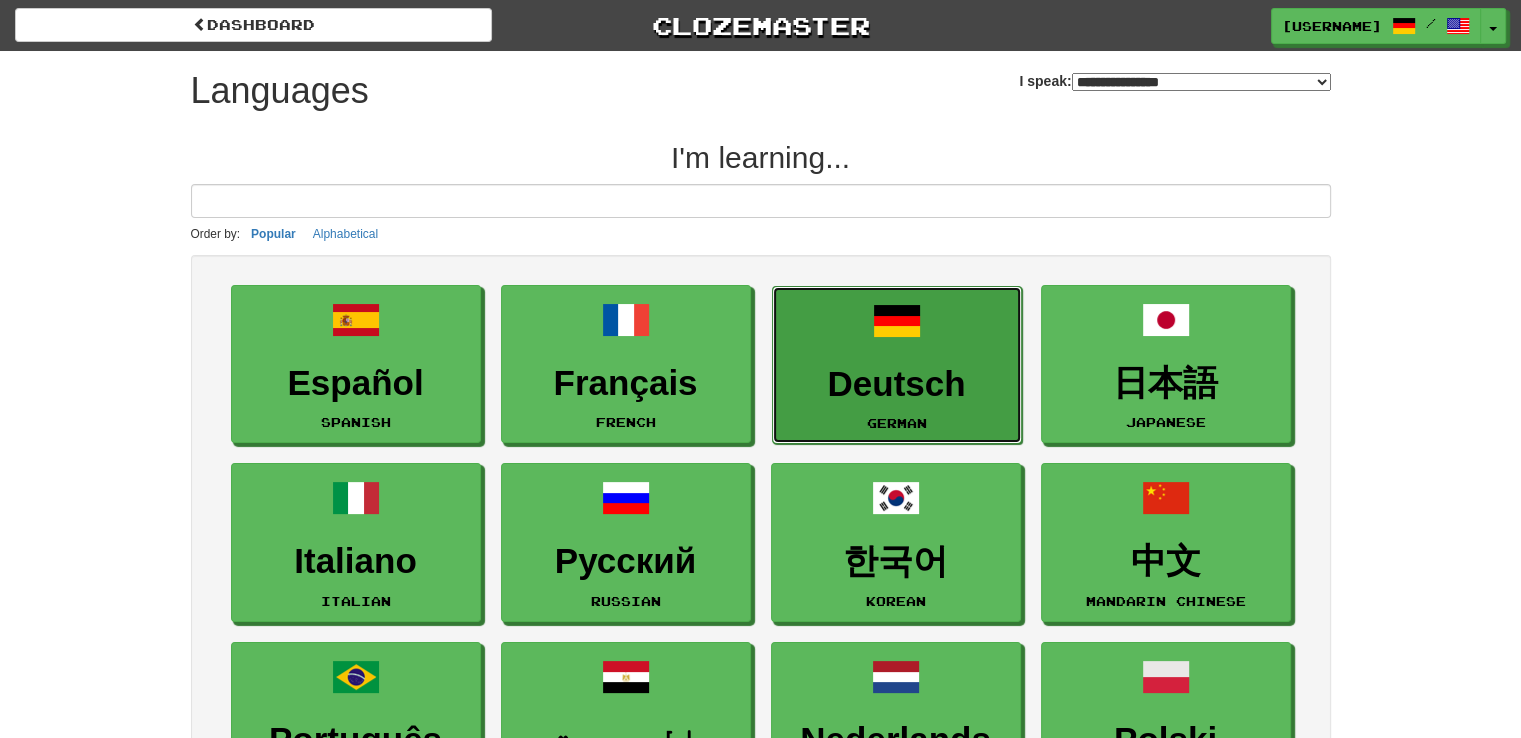 click on "Deutsch German" at bounding box center (897, 365) 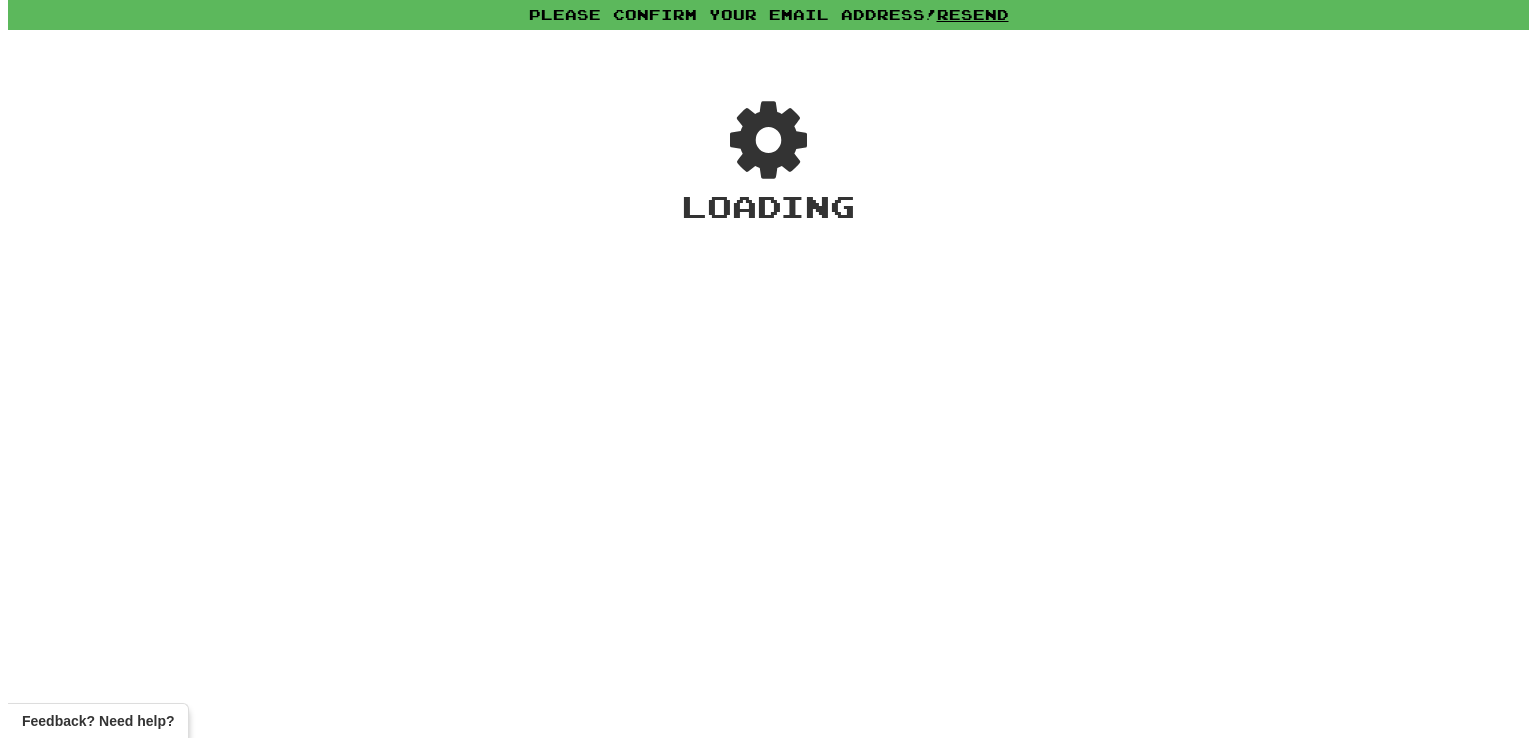 scroll, scrollTop: 0, scrollLeft: 0, axis: both 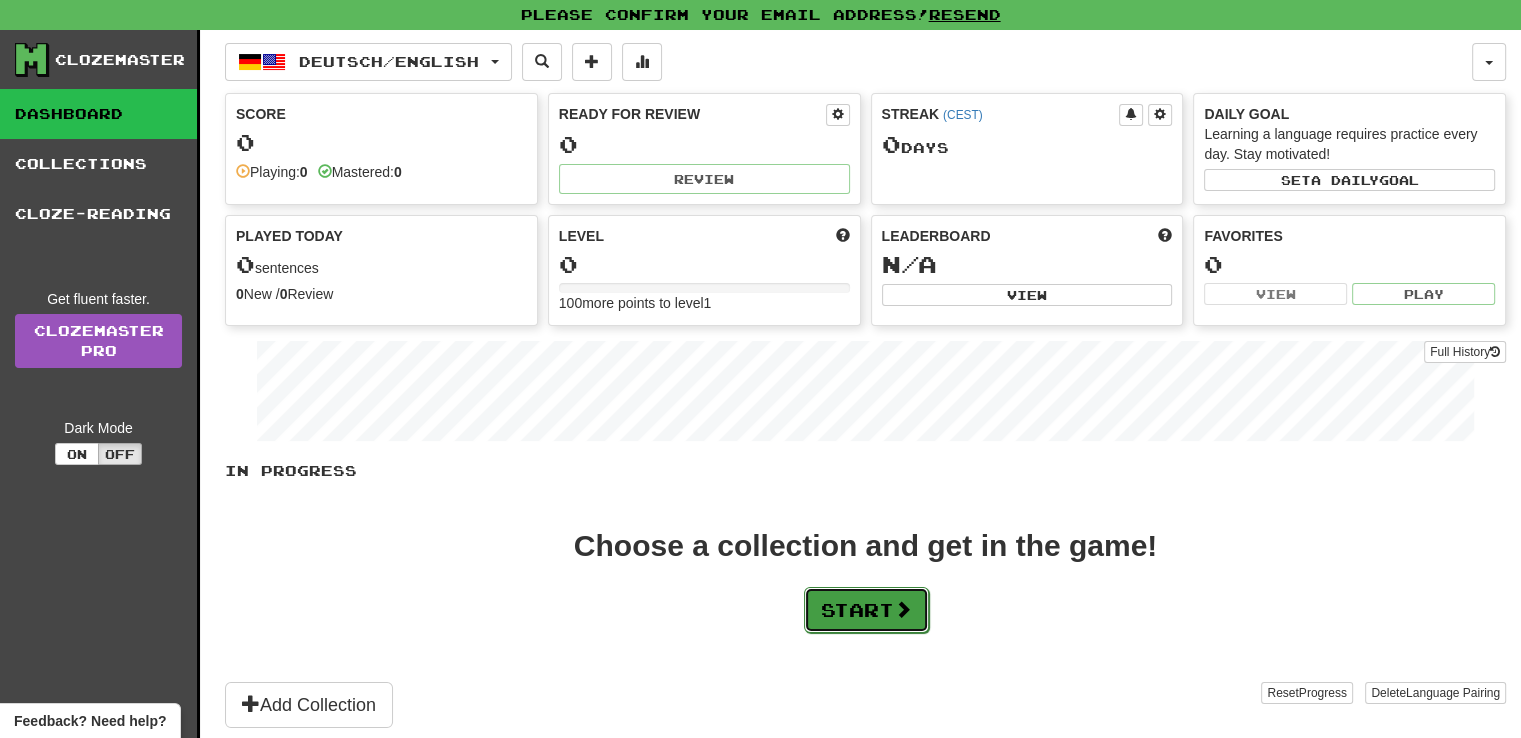 click on "Start" at bounding box center (866, 610) 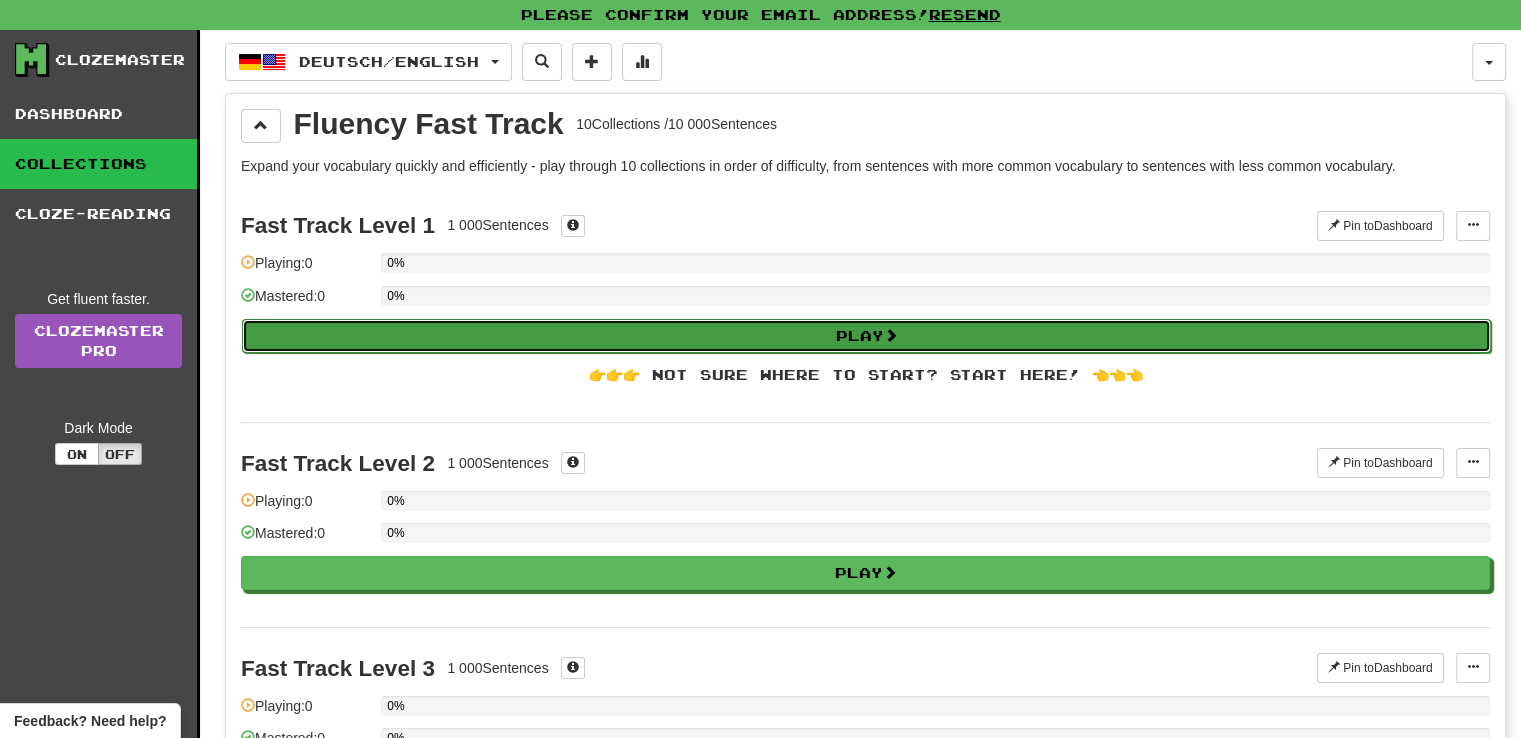 click on "Play" at bounding box center (866, 336) 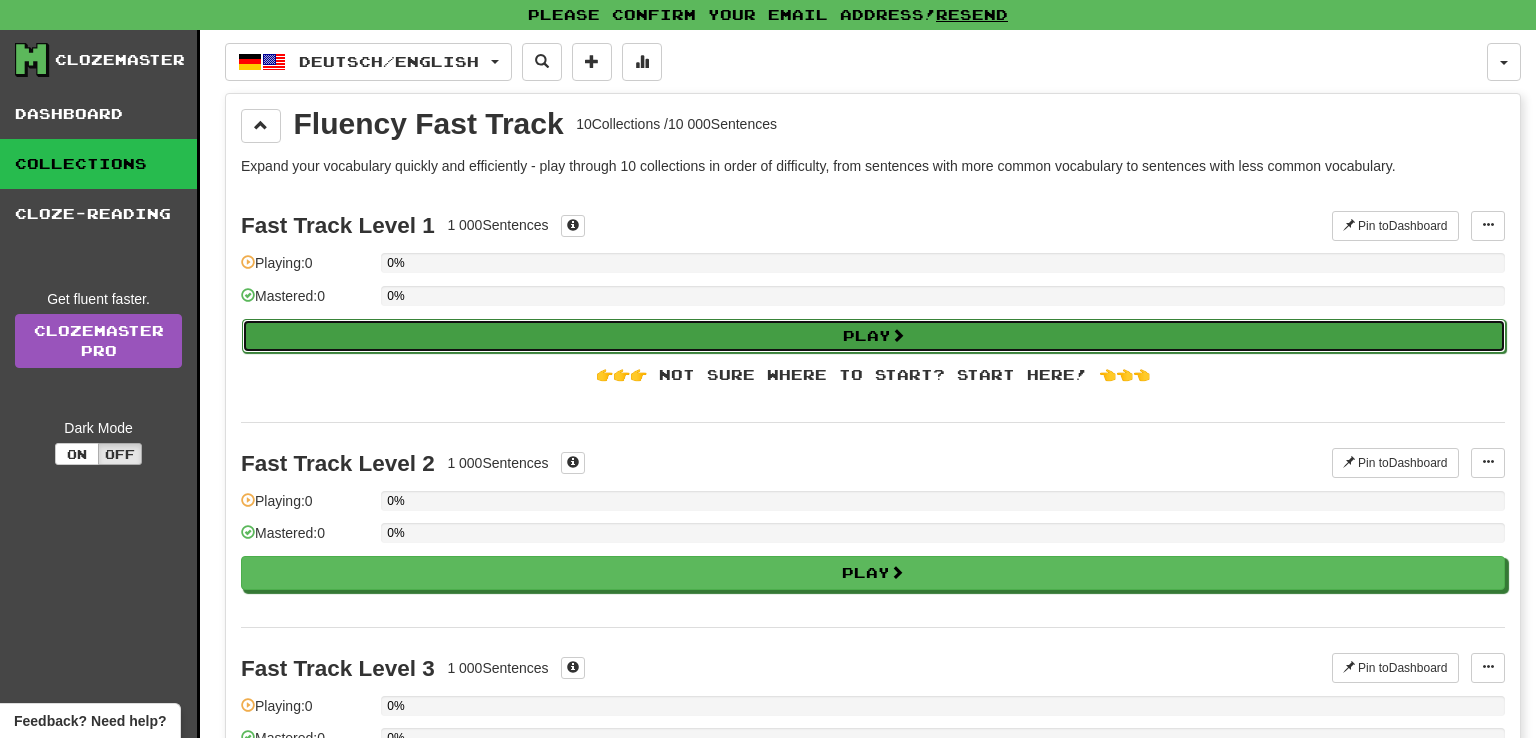 select on "**" 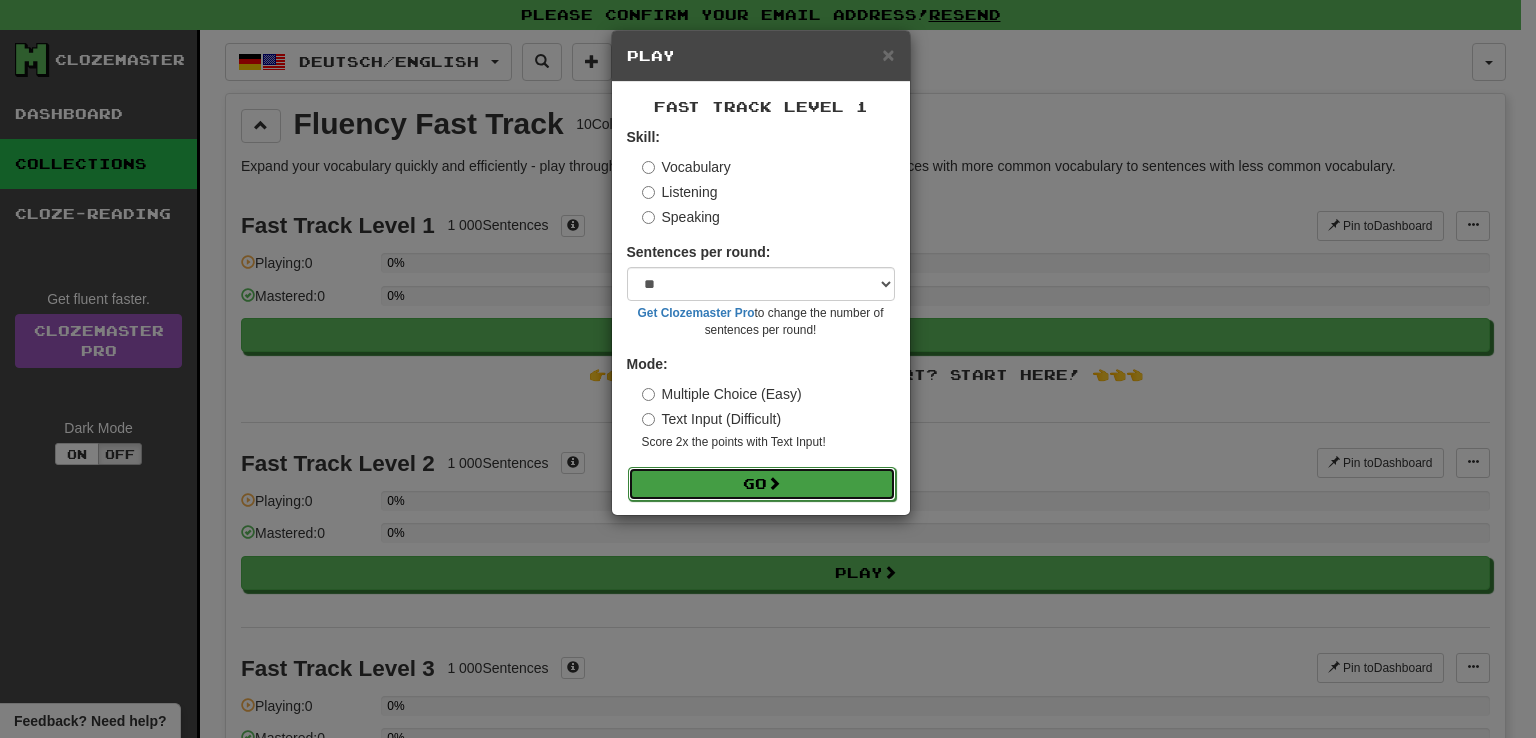 click at bounding box center [774, 483] 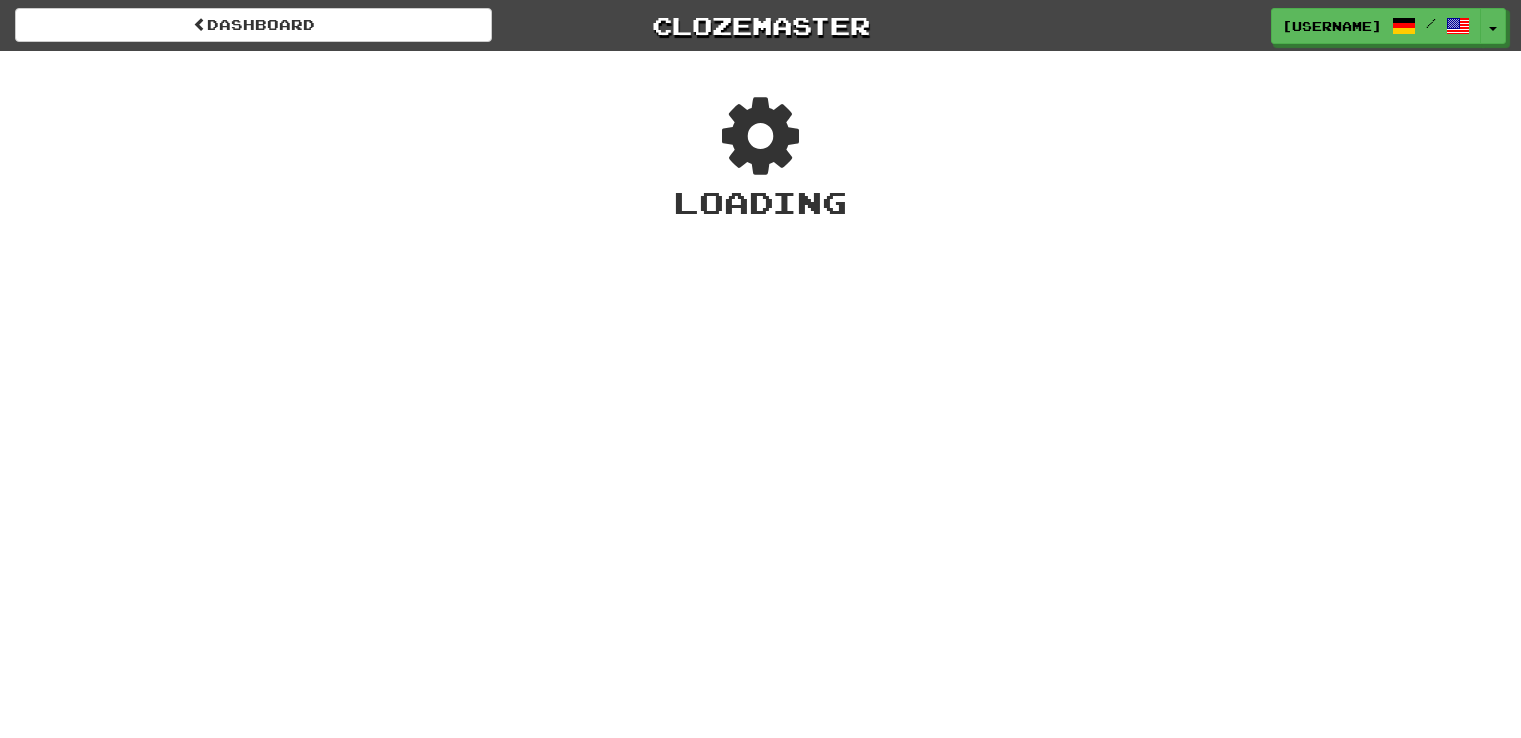 scroll, scrollTop: 0, scrollLeft: 0, axis: both 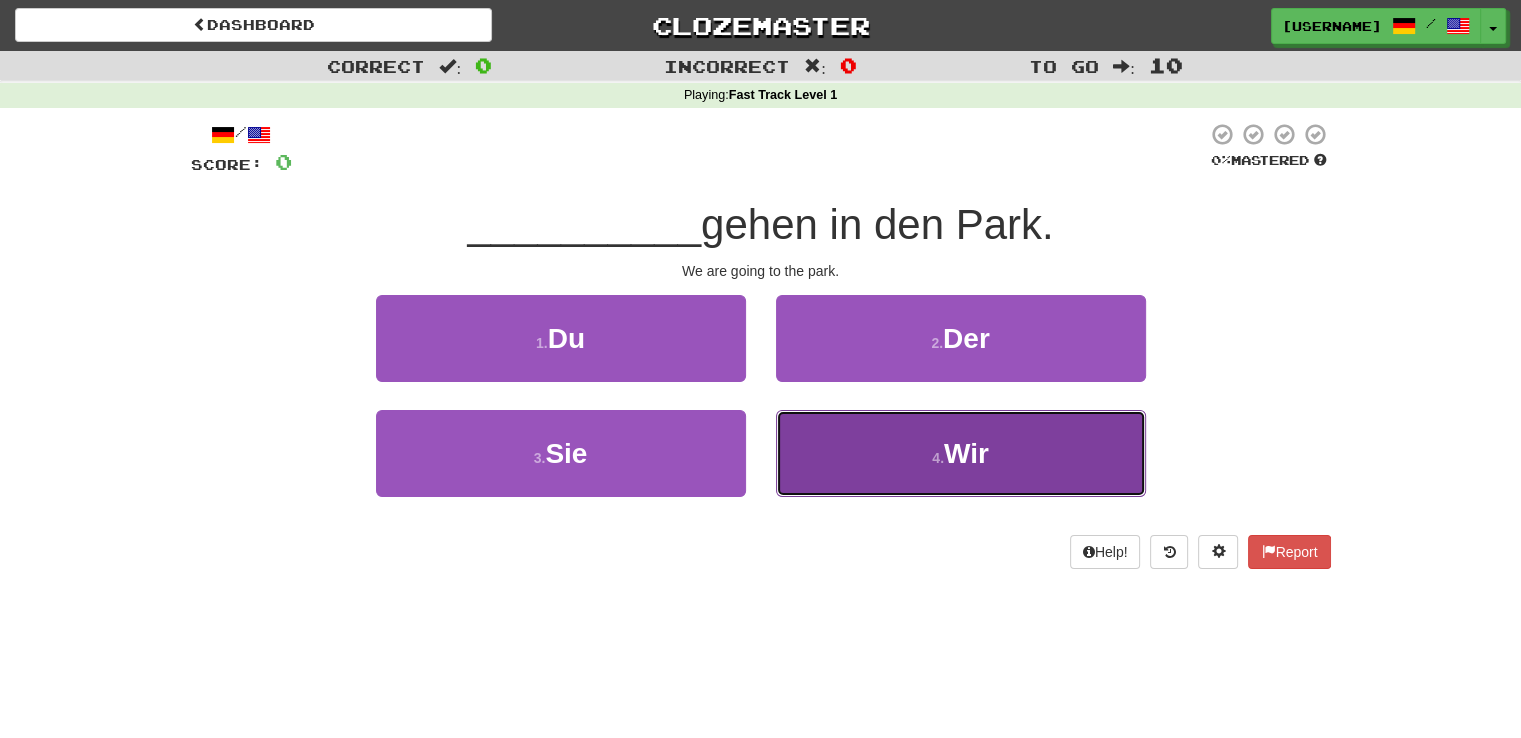 click on "4 .  Wir" at bounding box center [961, 453] 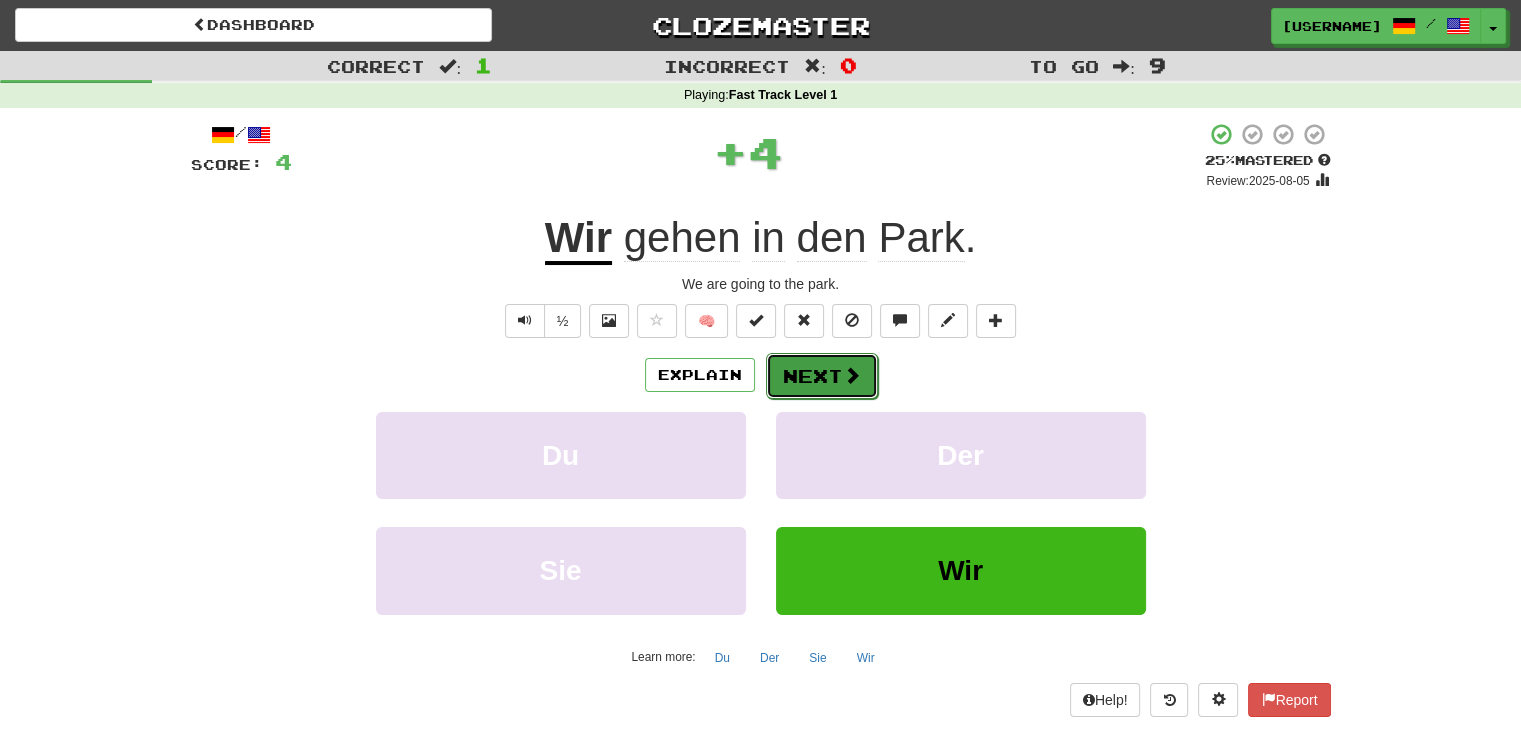 click on "Next" at bounding box center [822, 376] 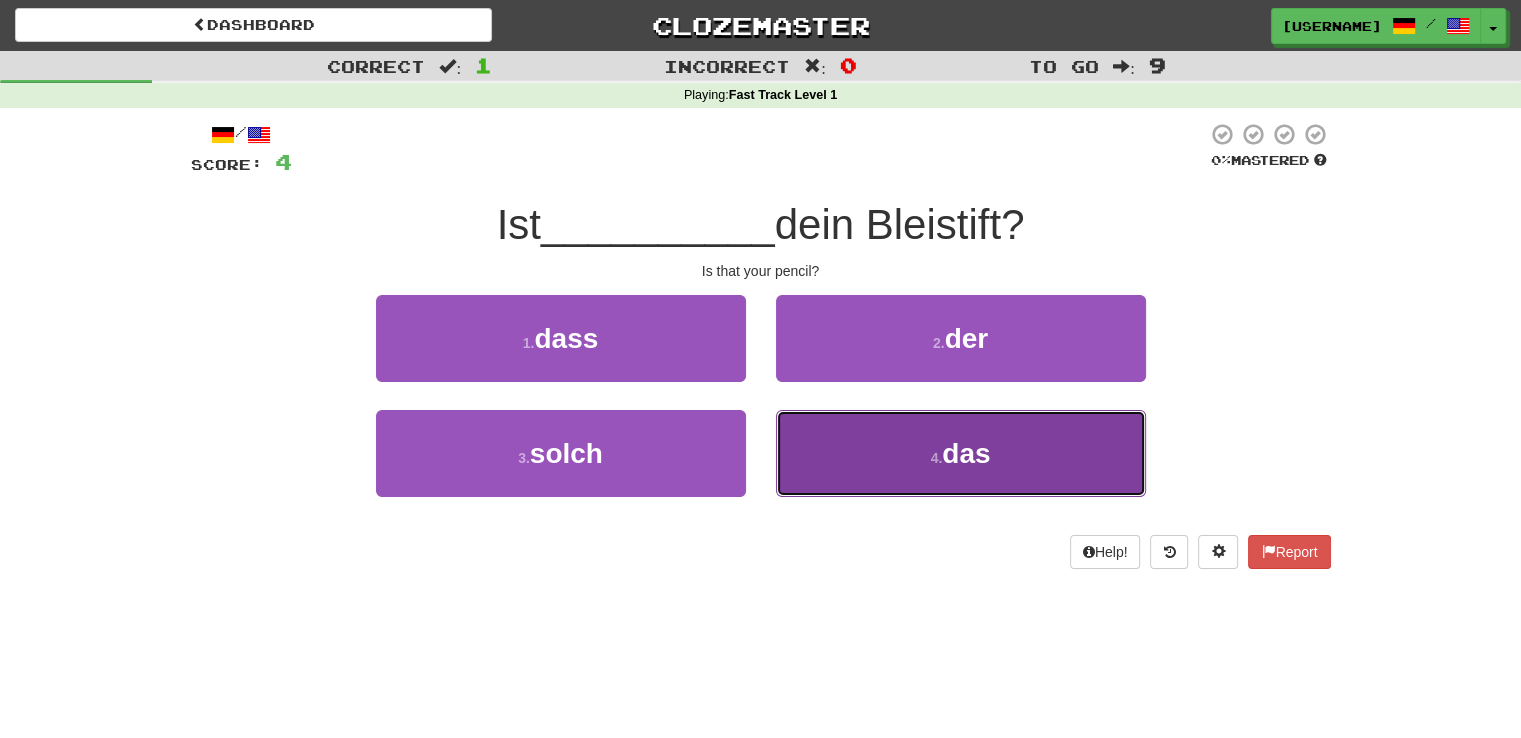 click on "4 .  das" at bounding box center [961, 453] 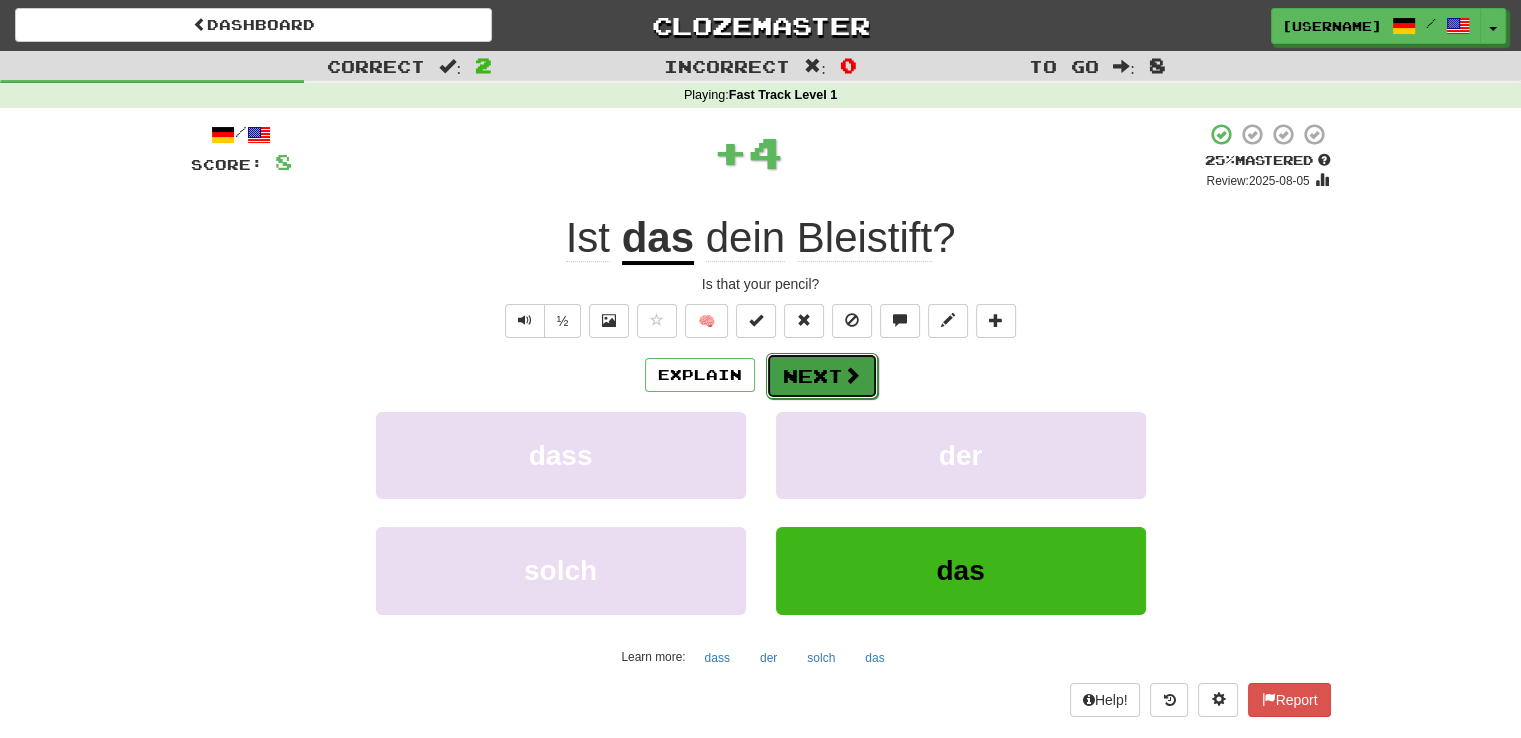 click at bounding box center [852, 375] 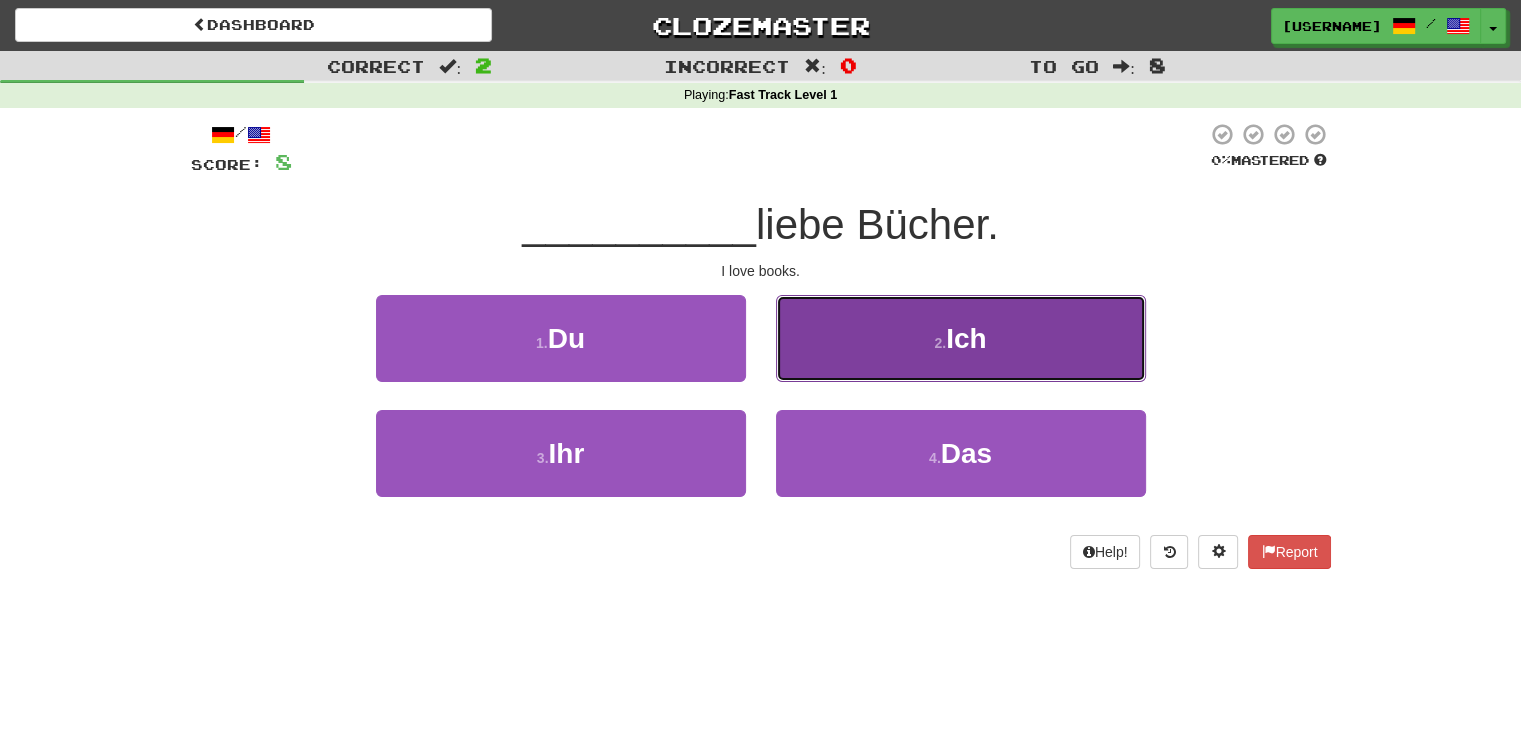 click on "Ich" at bounding box center (966, 338) 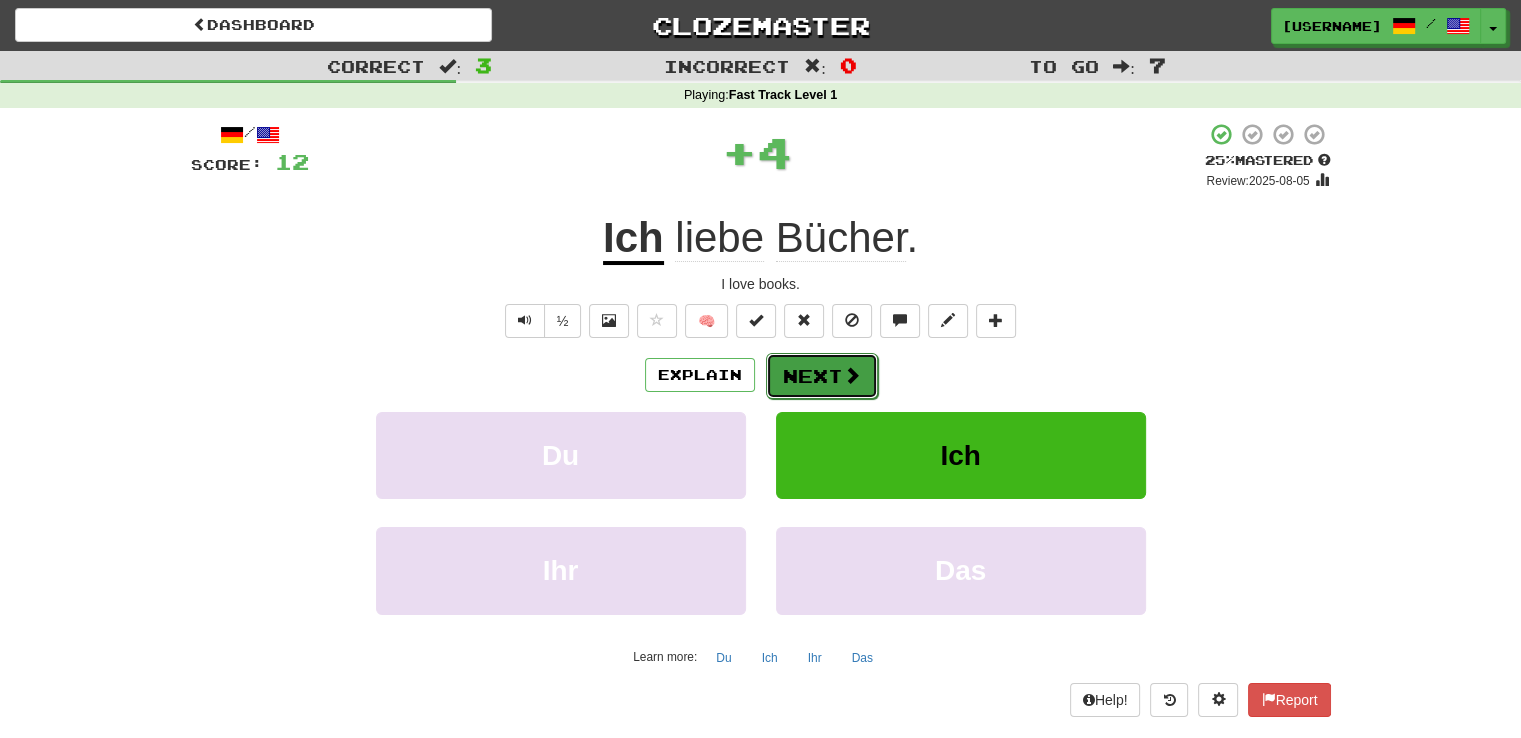 click on "Next" at bounding box center (822, 376) 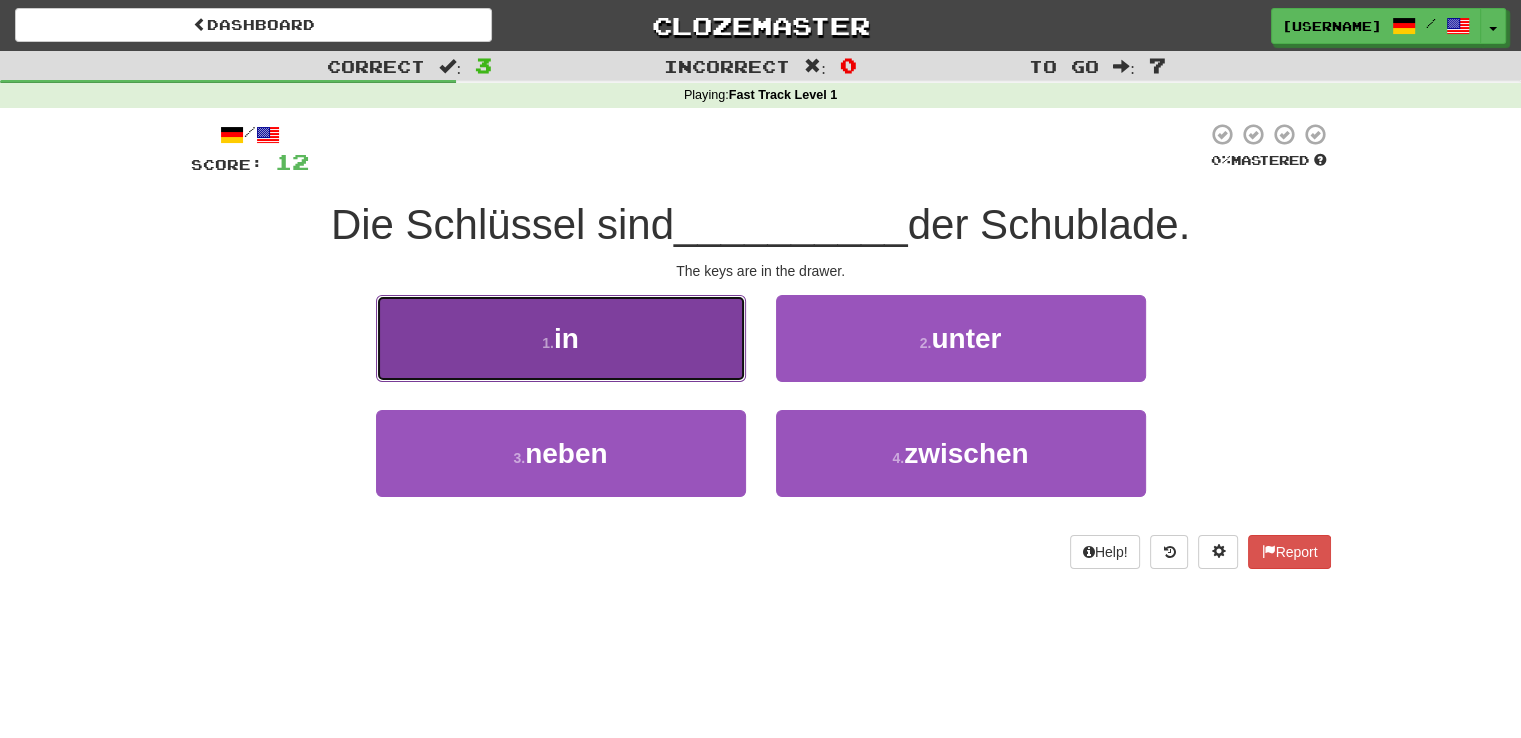 click on "1 .  in" at bounding box center (561, 338) 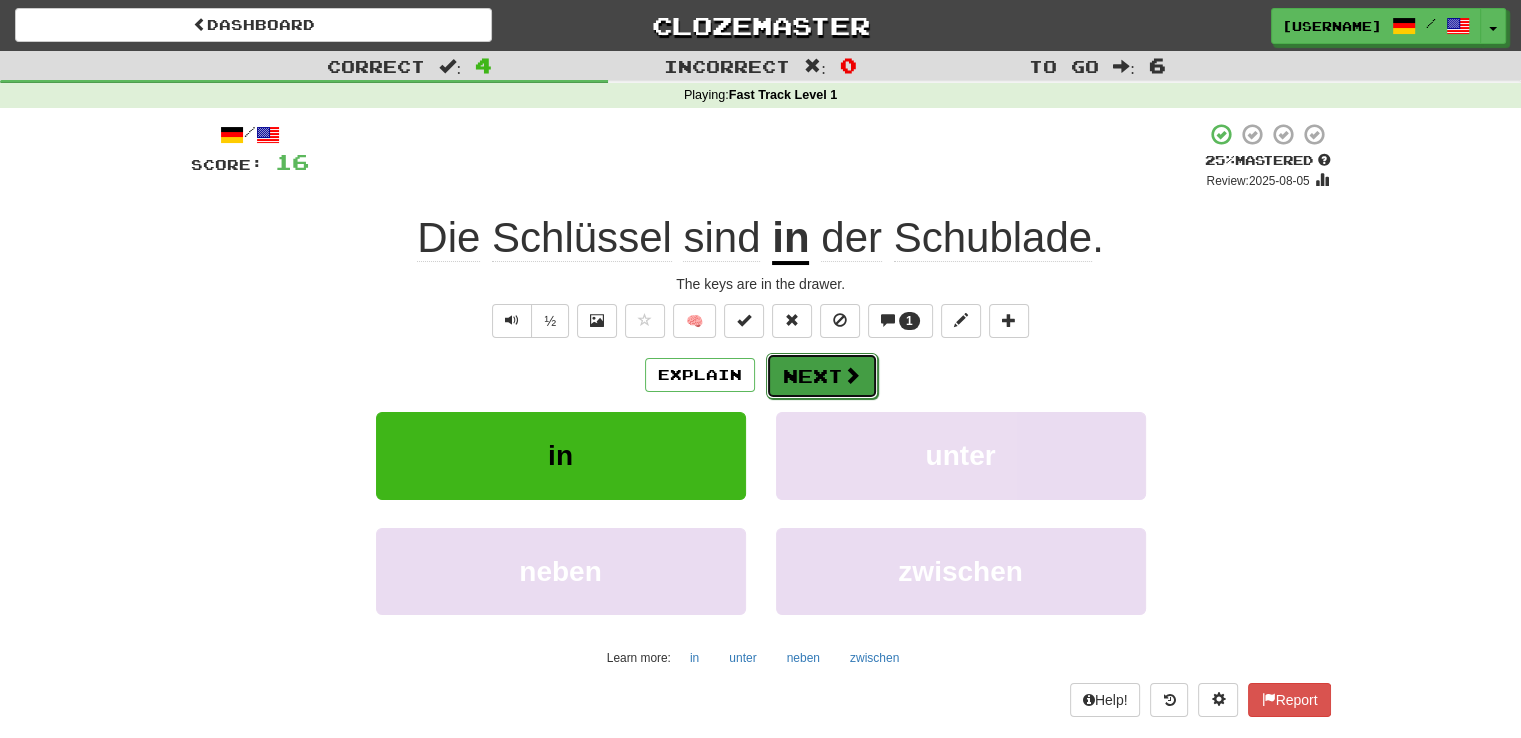 click on "Next" at bounding box center (822, 376) 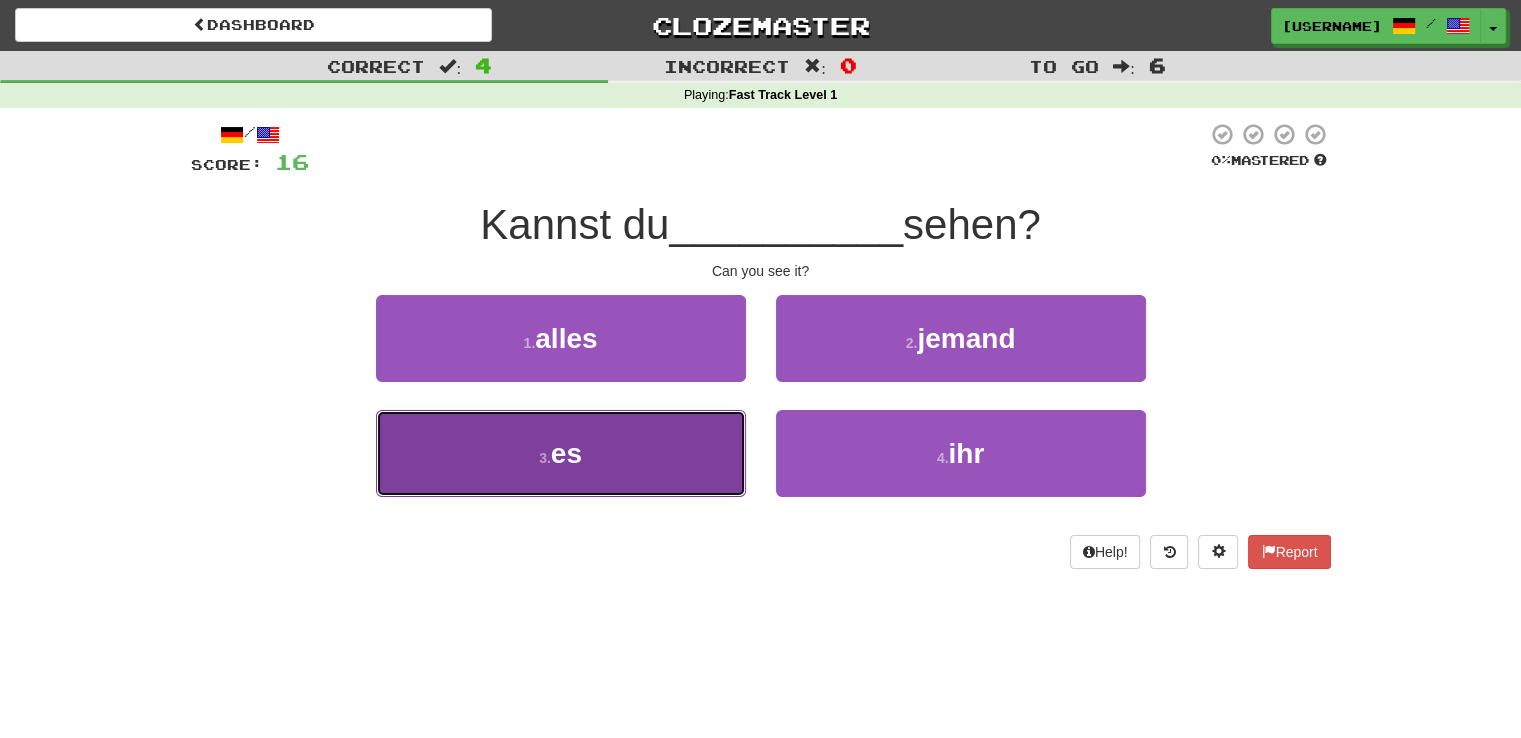 click on "3 .  es" at bounding box center (561, 453) 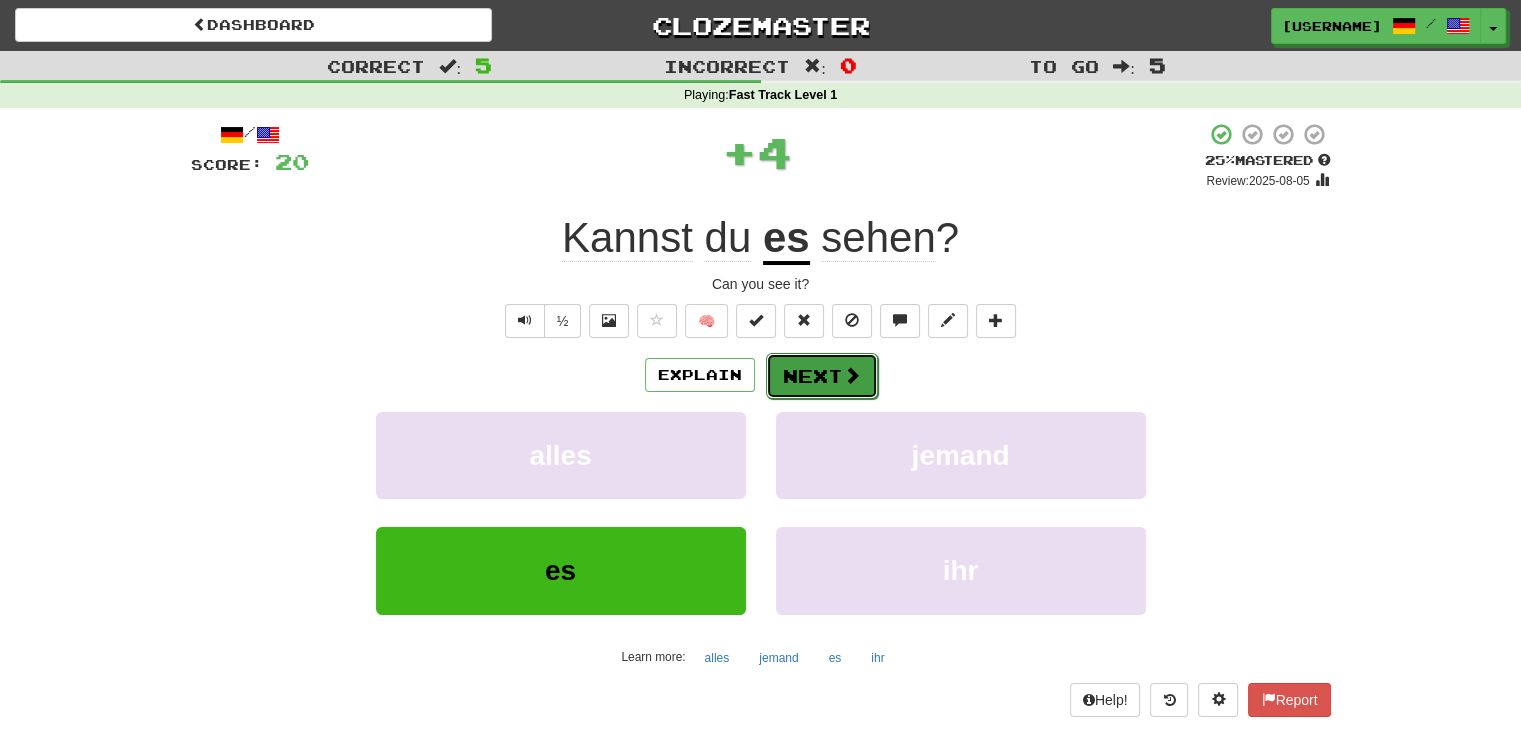 click on "Next" at bounding box center [822, 376] 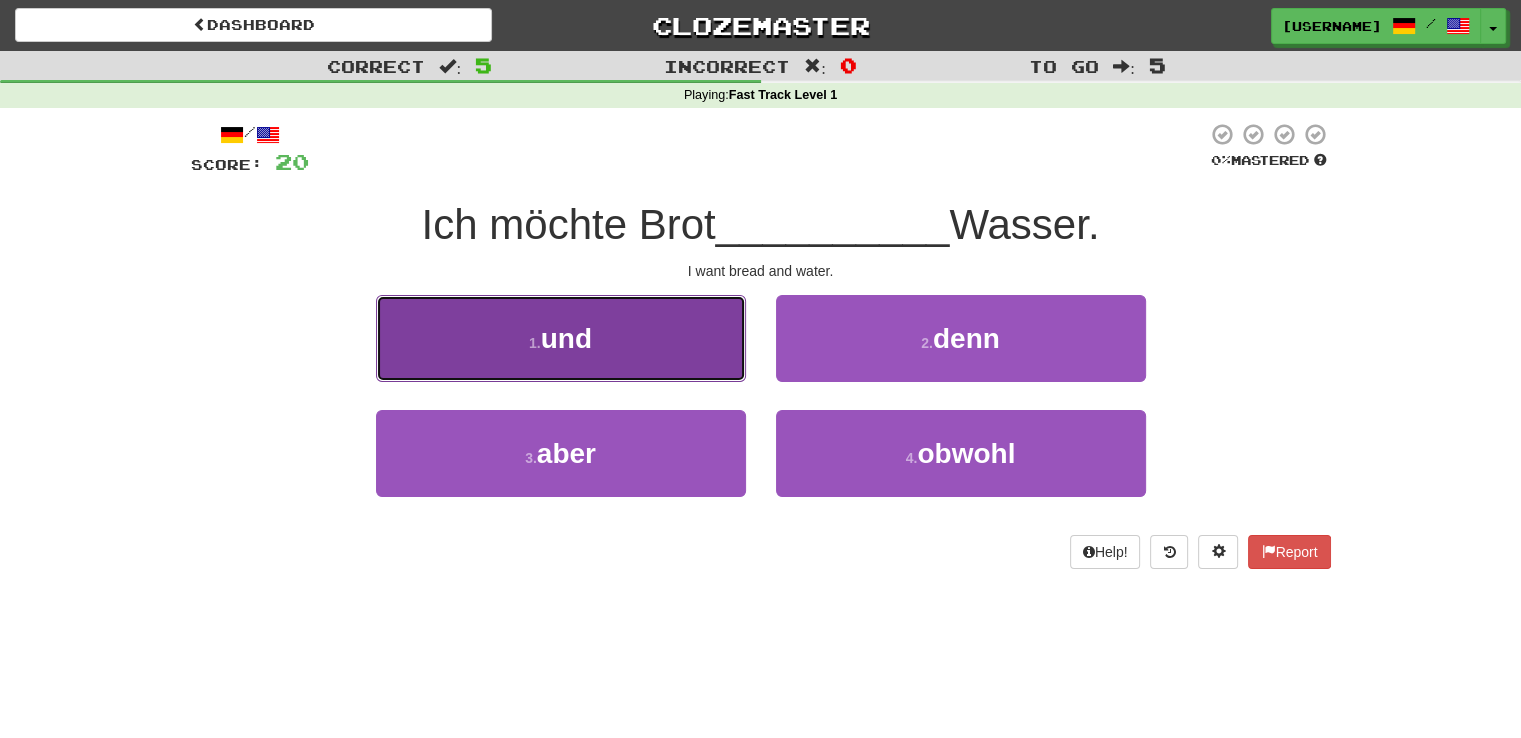 click on "1 .  und" at bounding box center [561, 338] 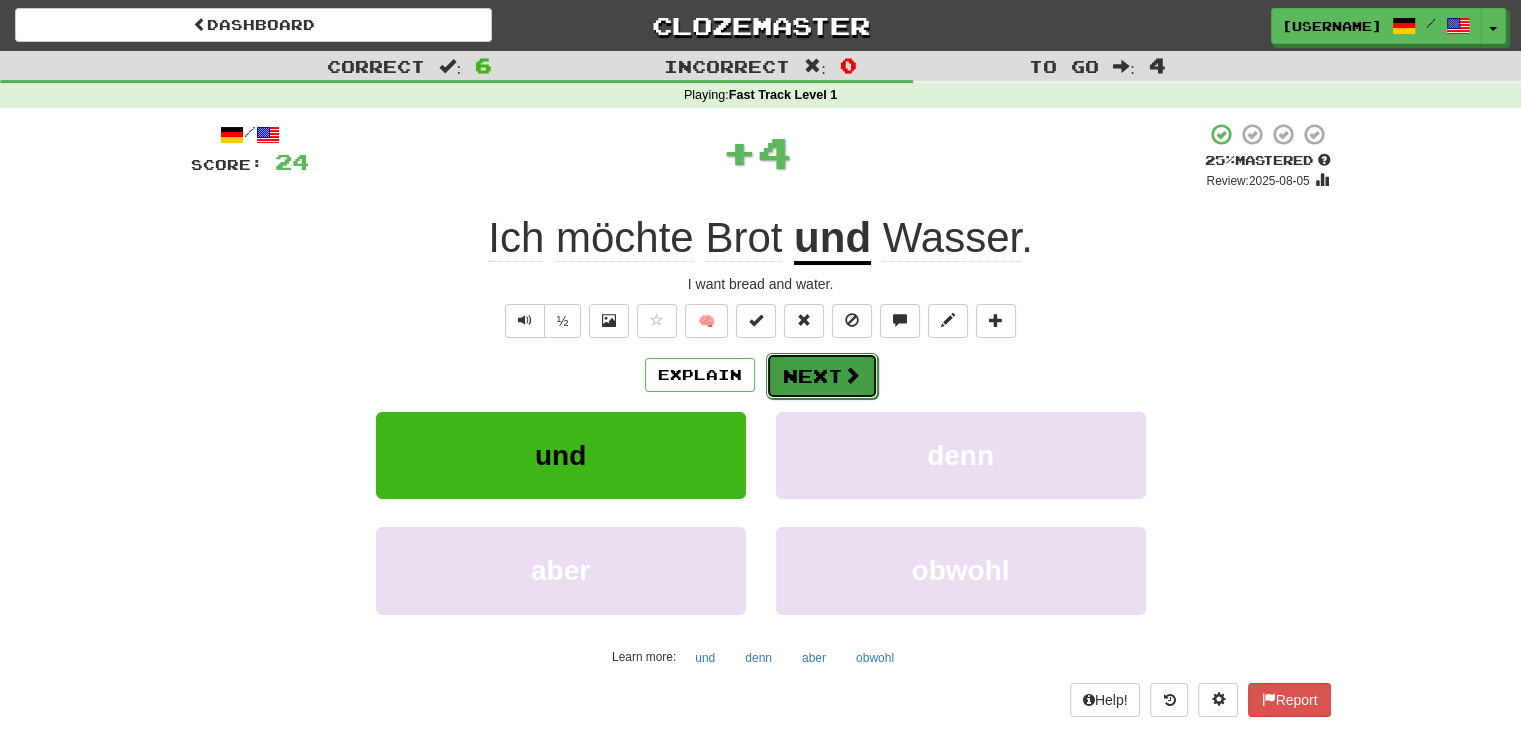 click on "Next" at bounding box center [822, 376] 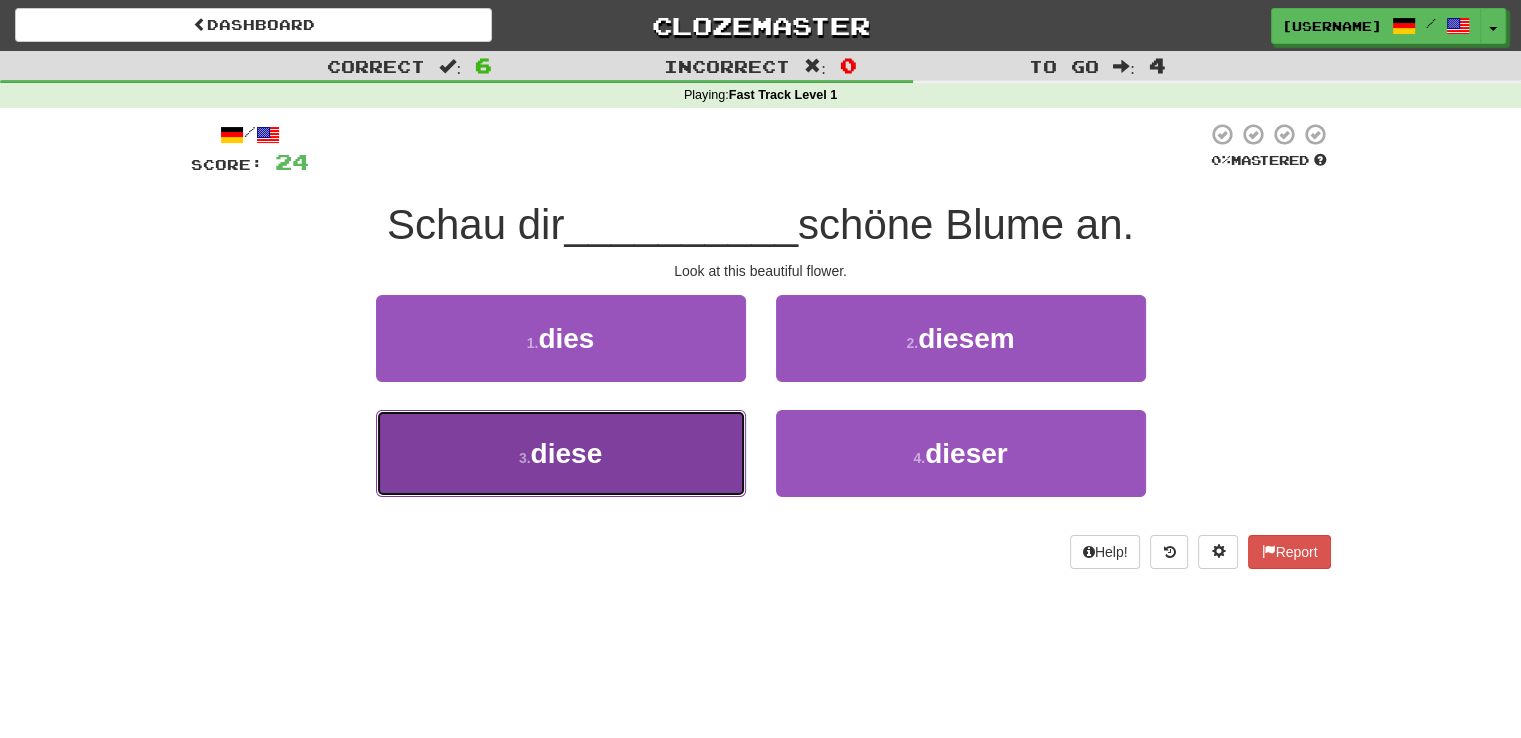 click on "3 .  diese" at bounding box center [561, 453] 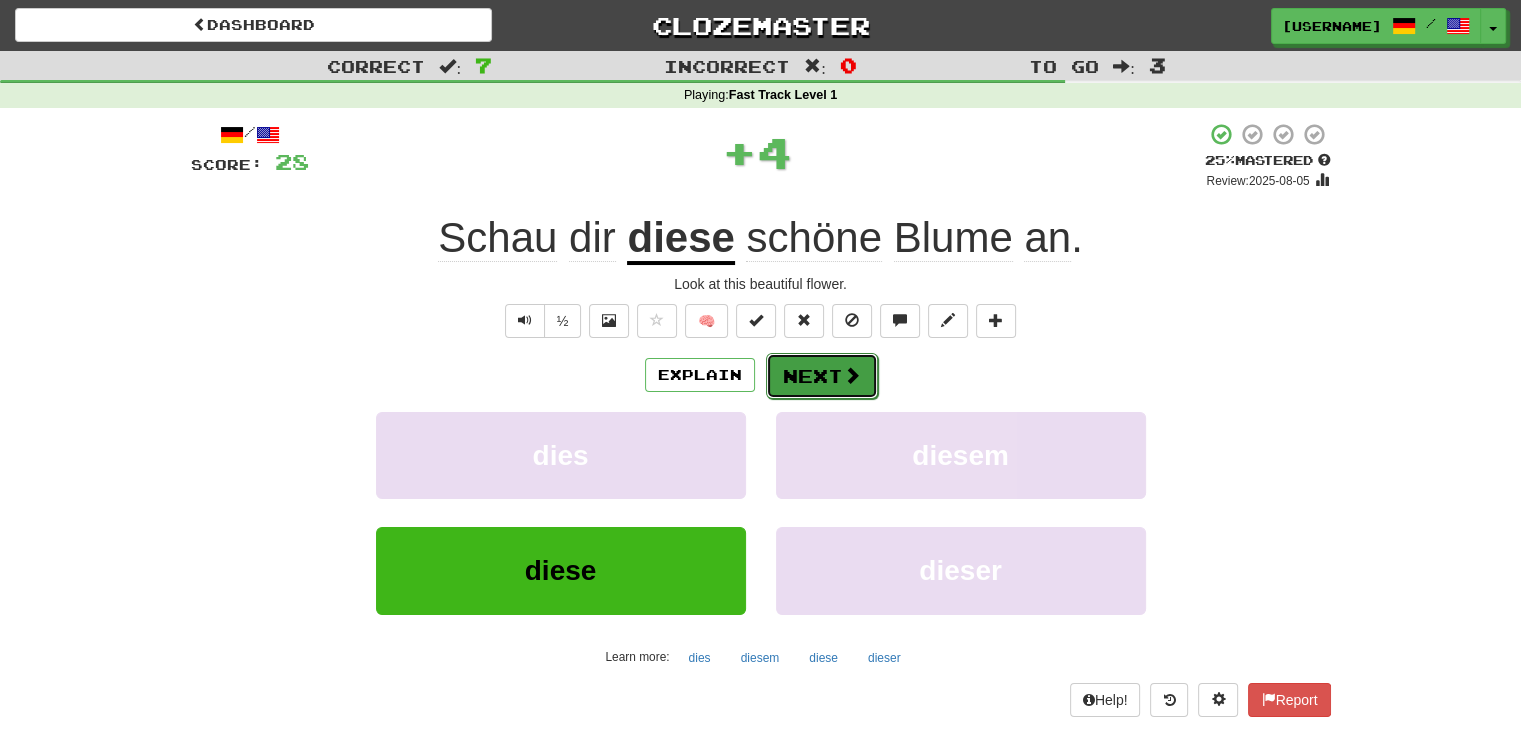 click on "Next" at bounding box center (822, 376) 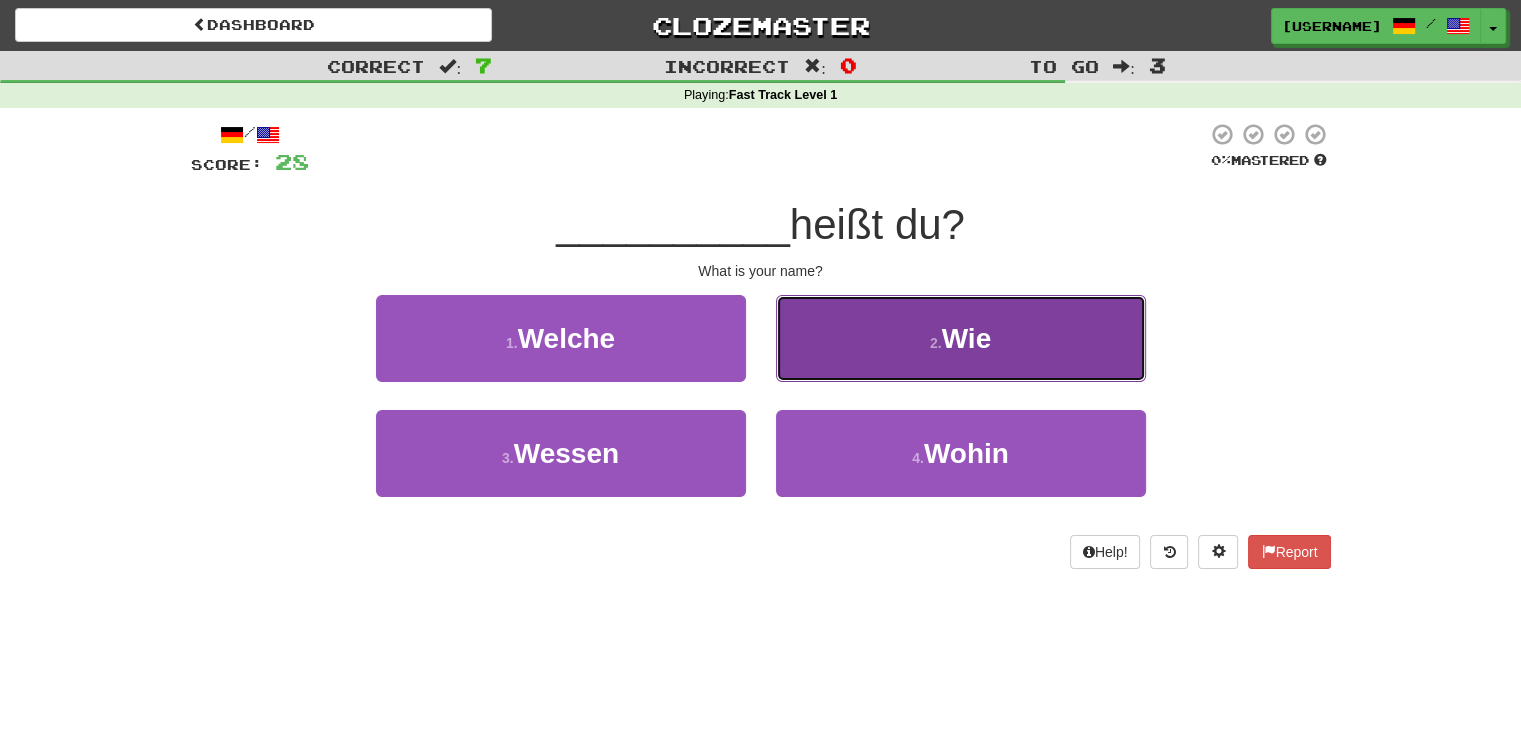 click on "Wie" at bounding box center [967, 338] 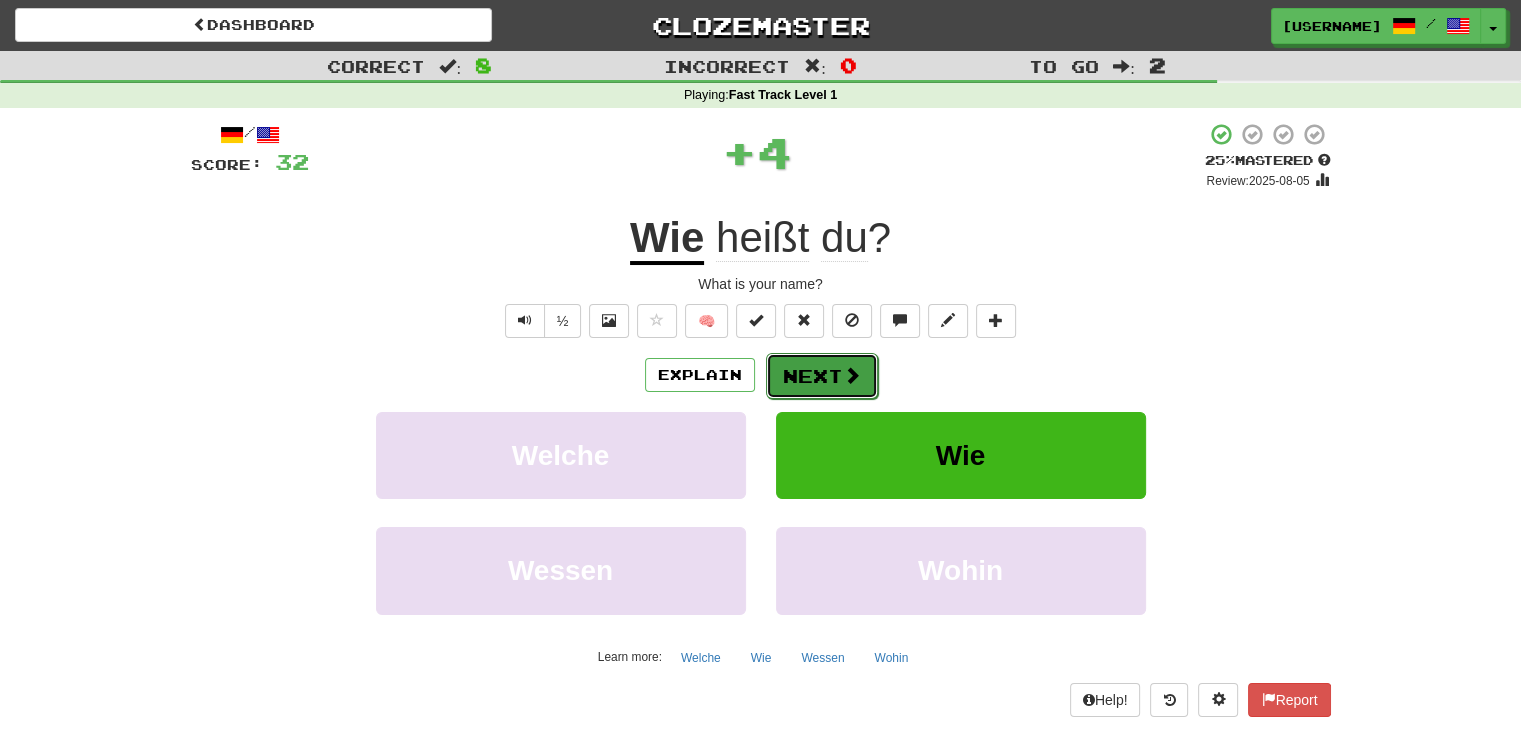 click at bounding box center (852, 375) 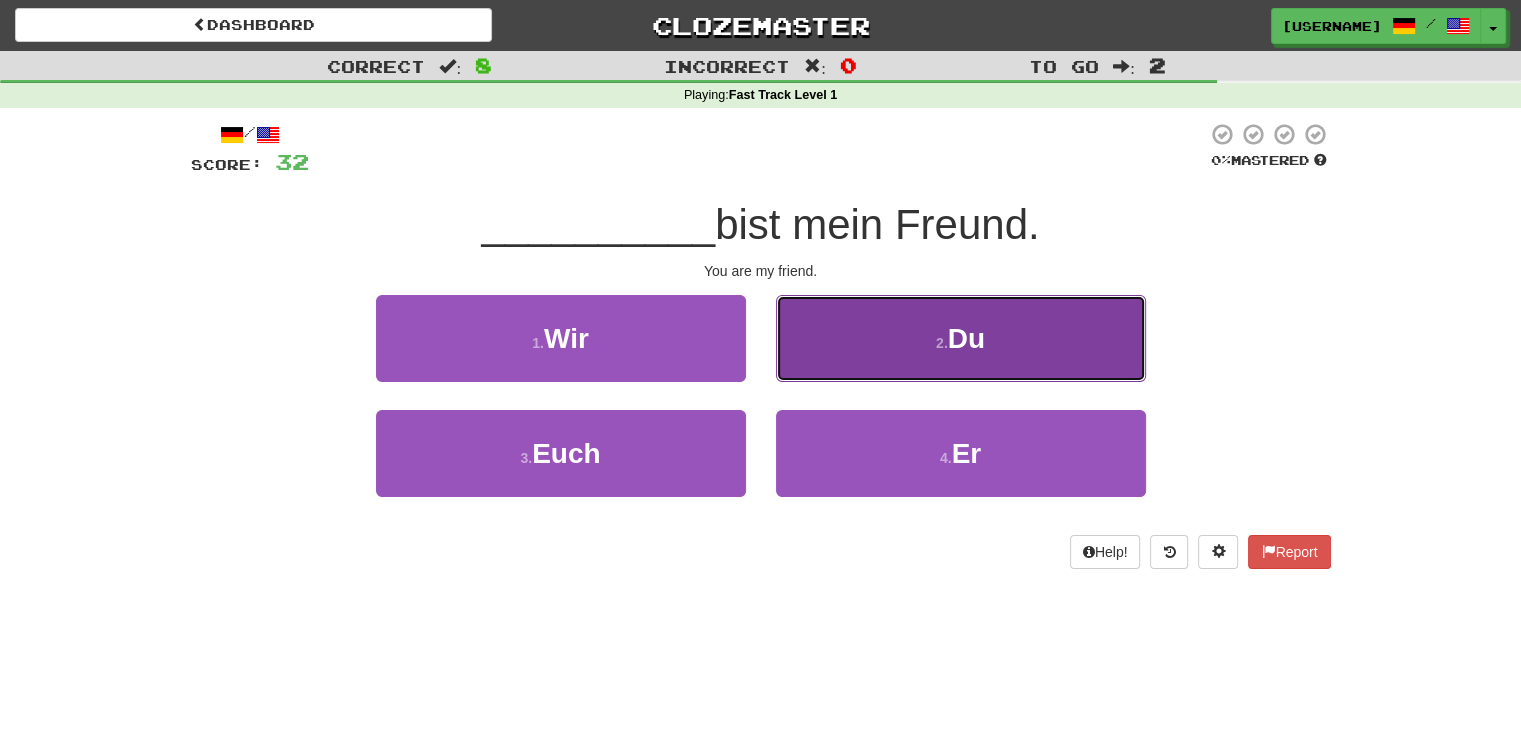 click on "Du" at bounding box center [966, 338] 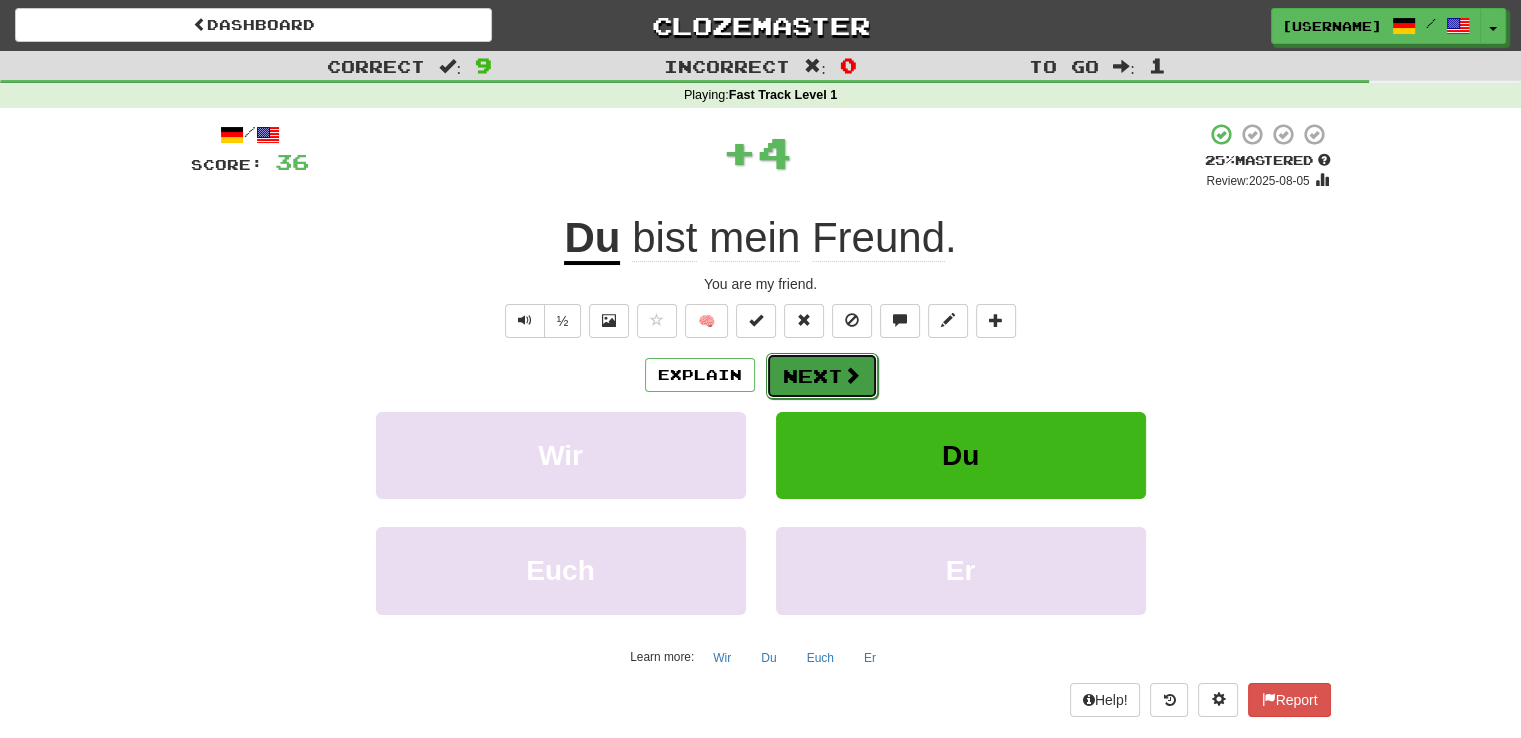 click on "Next" at bounding box center (822, 376) 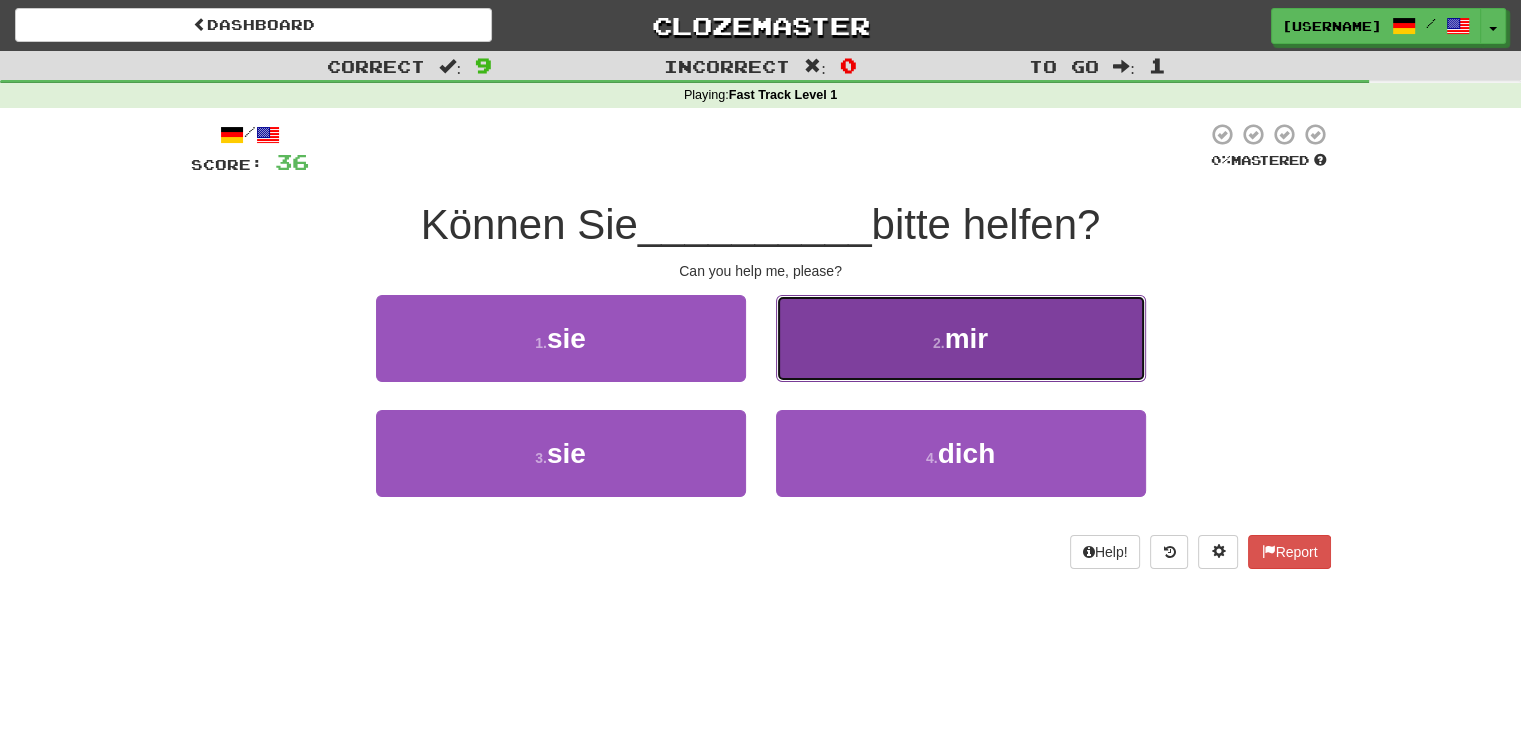 click on "2 .  mir" at bounding box center [961, 338] 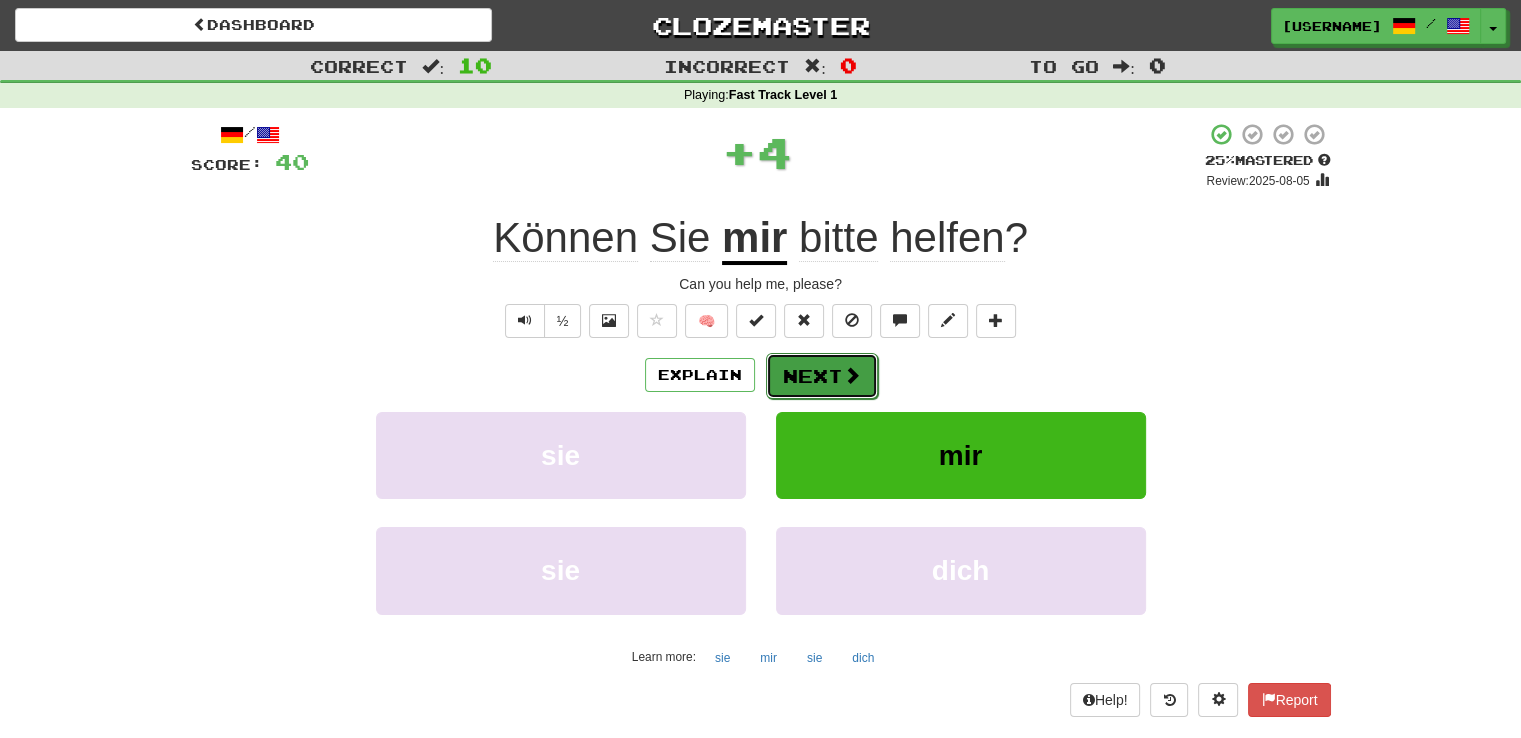 click on "Next" at bounding box center [822, 376] 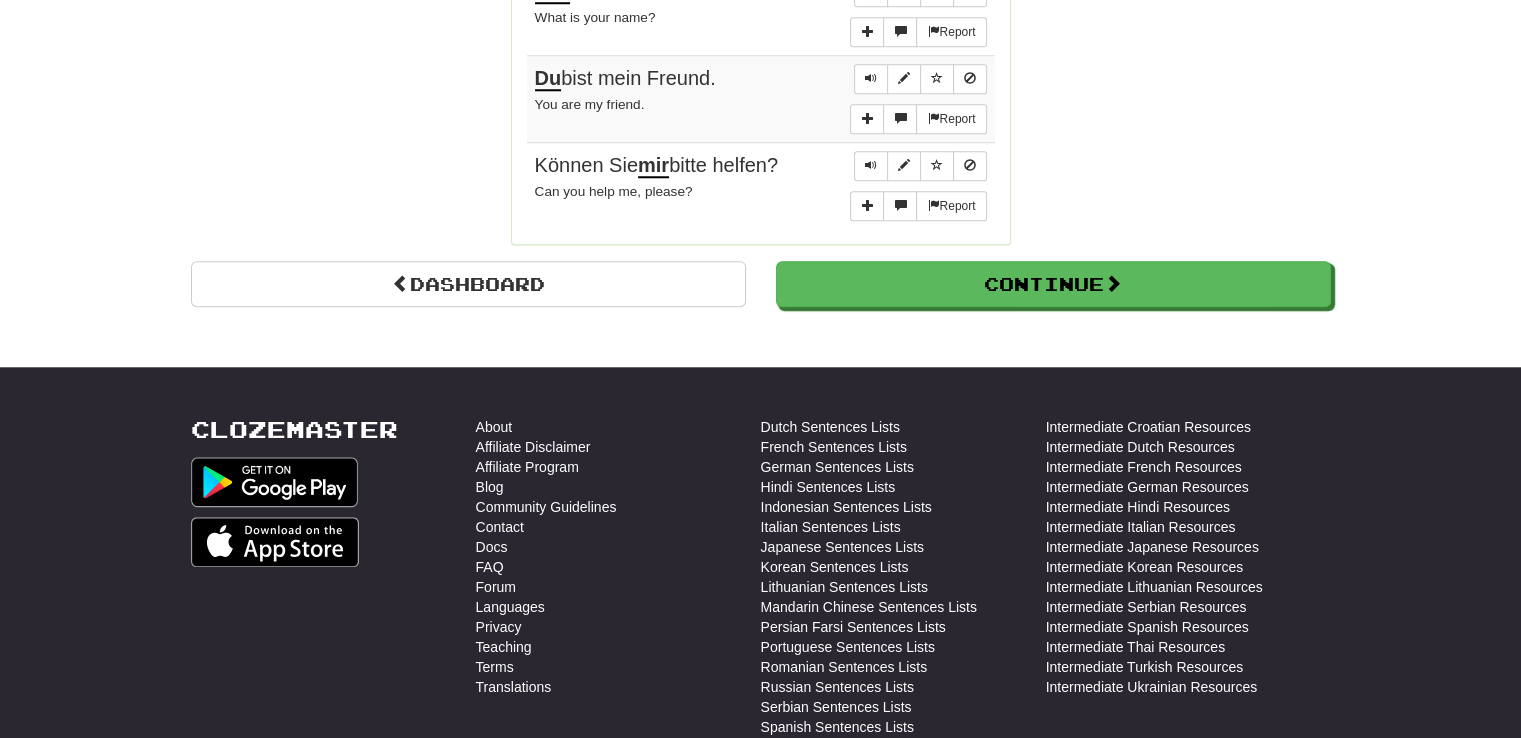 scroll, scrollTop: 1600, scrollLeft: 0, axis: vertical 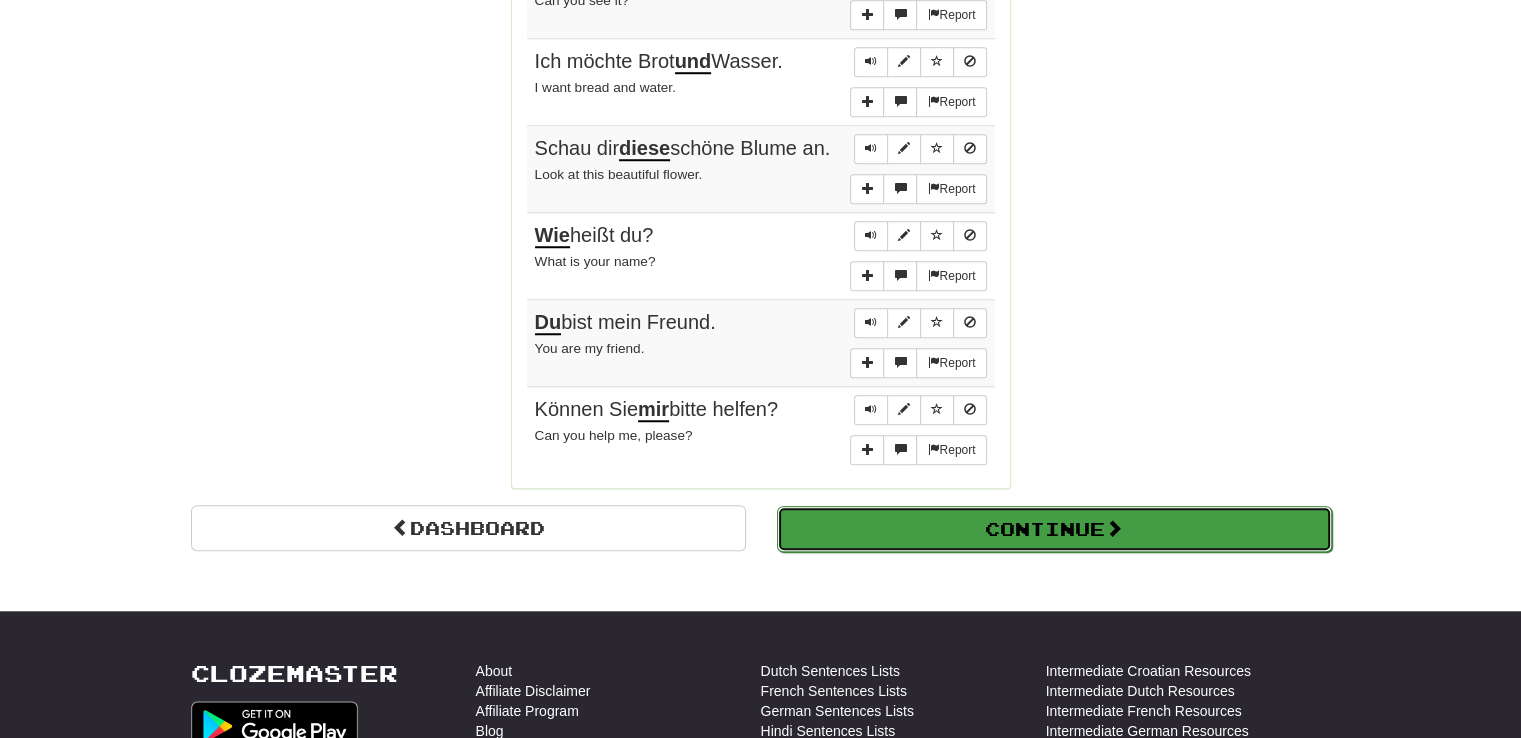 click on "Continue" at bounding box center (1054, 529) 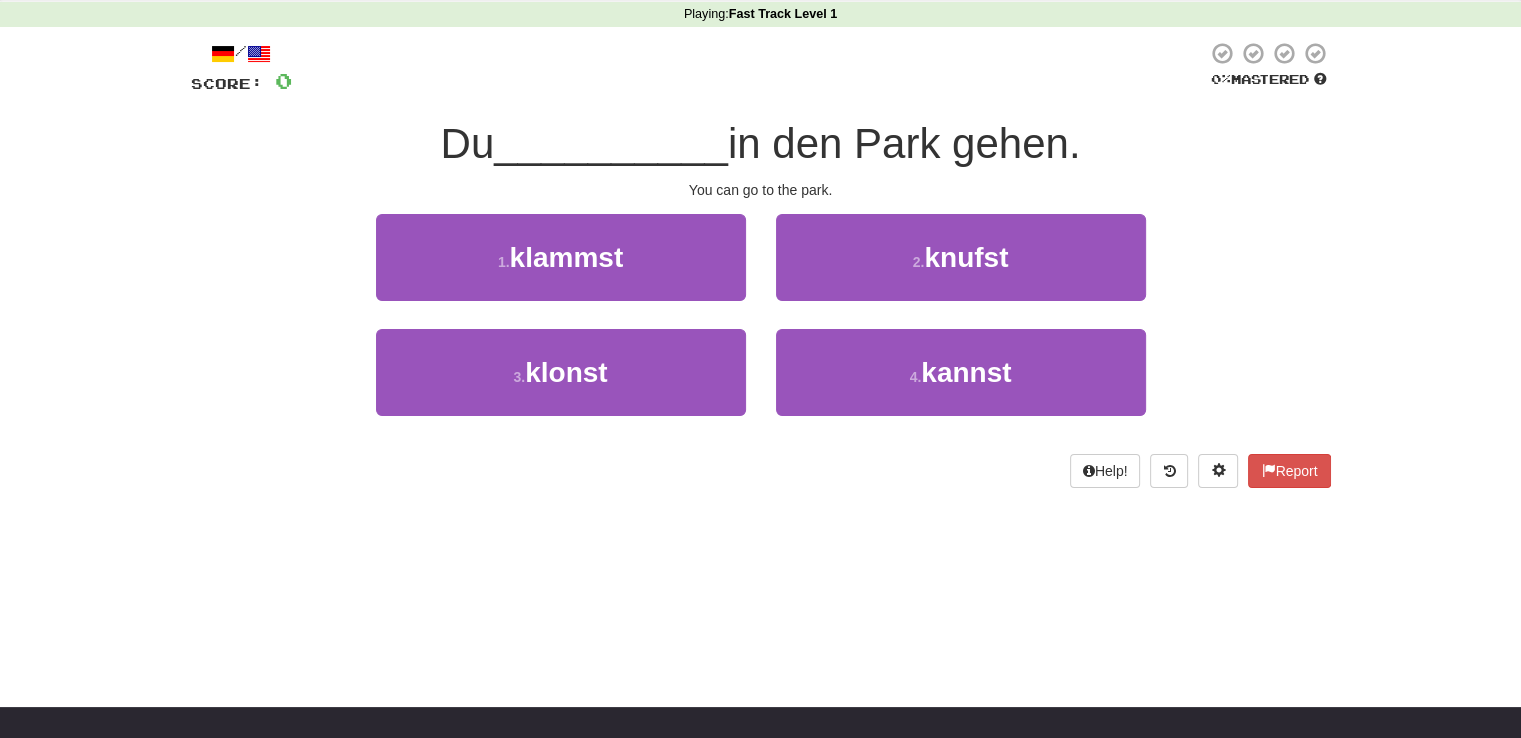 scroll, scrollTop: 0, scrollLeft: 0, axis: both 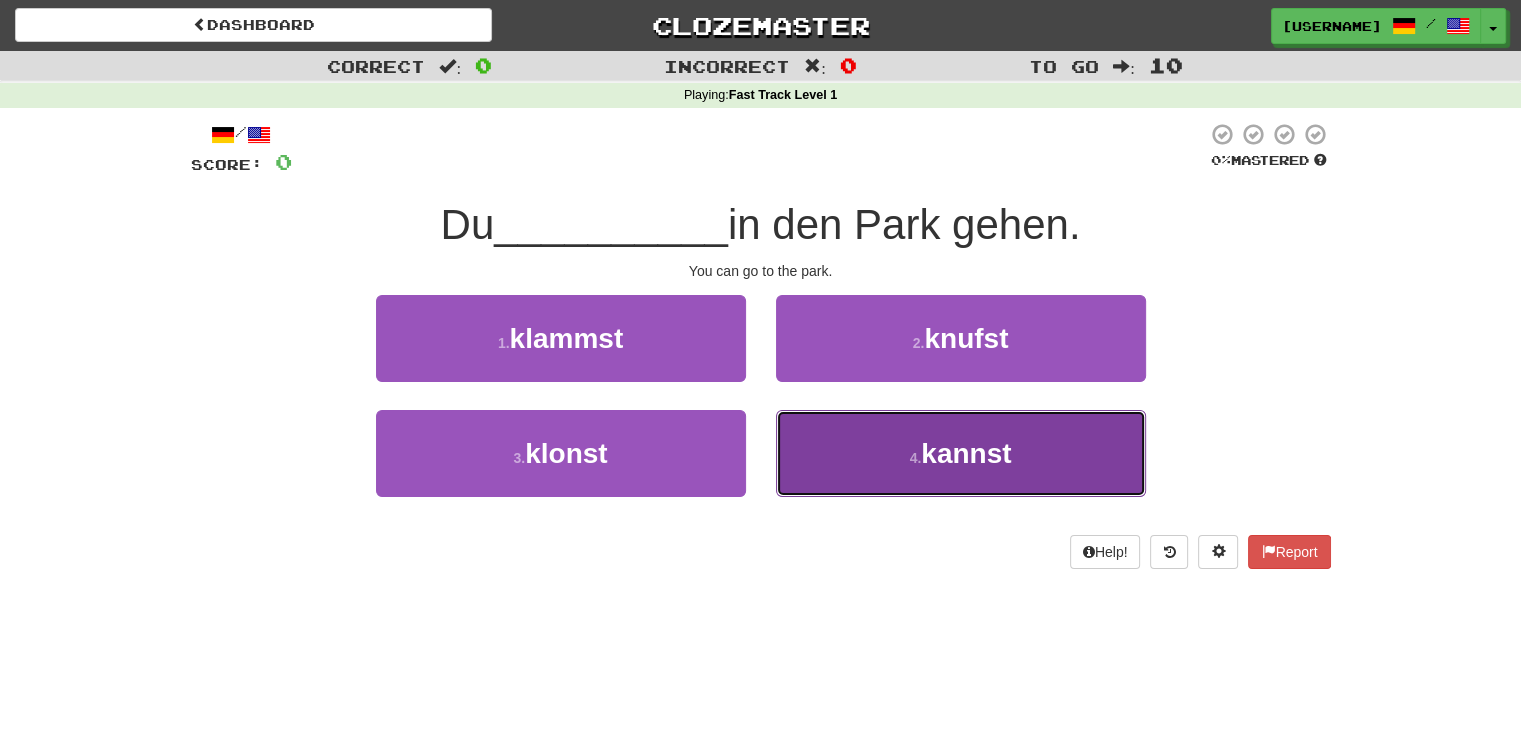 click on "4 .  kannst" at bounding box center (961, 453) 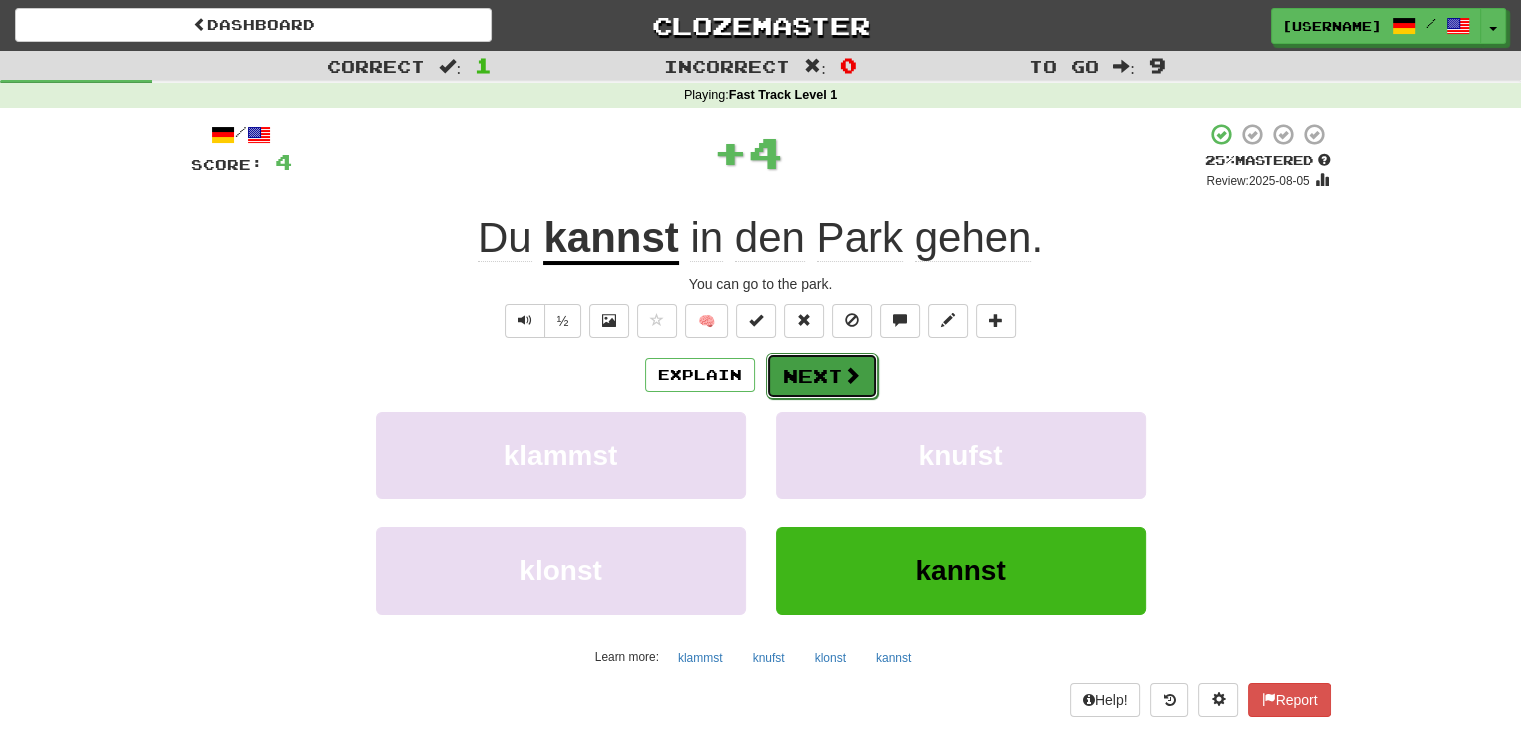 click at bounding box center (852, 375) 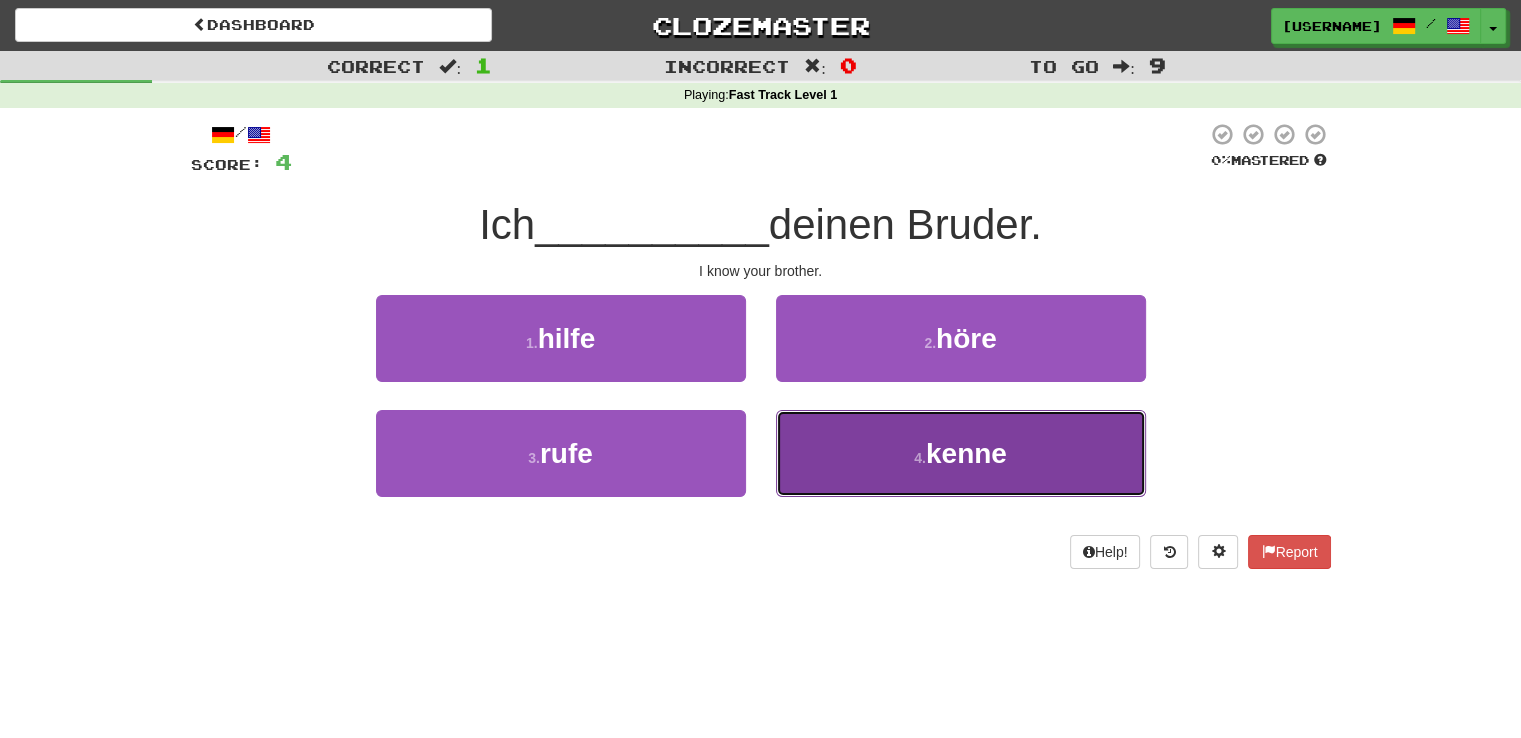 click on "kenne" at bounding box center (966, 453) 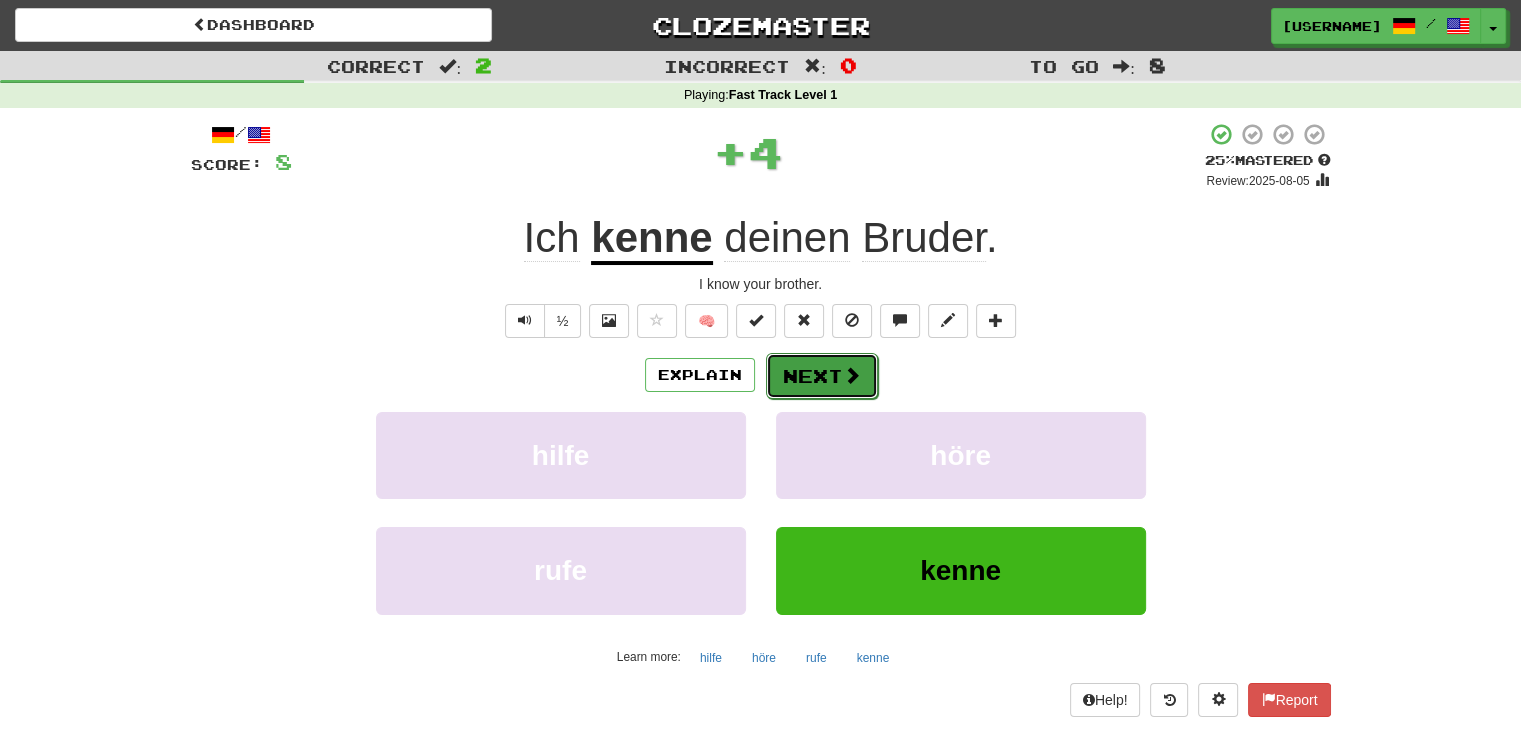 click on "Next" at bounding box center [822, 376] 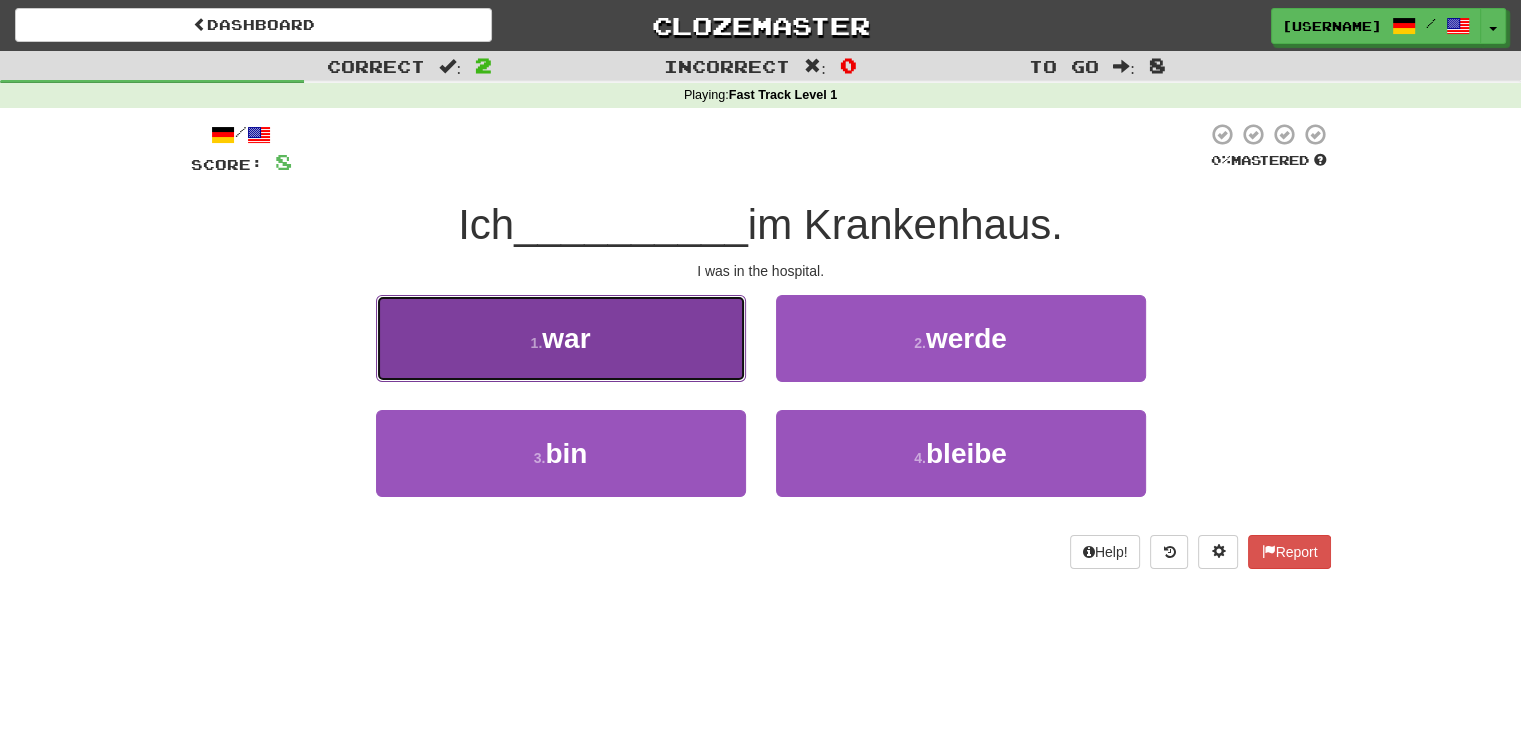 click on "1 .  war" at bounding box center (561, 338) 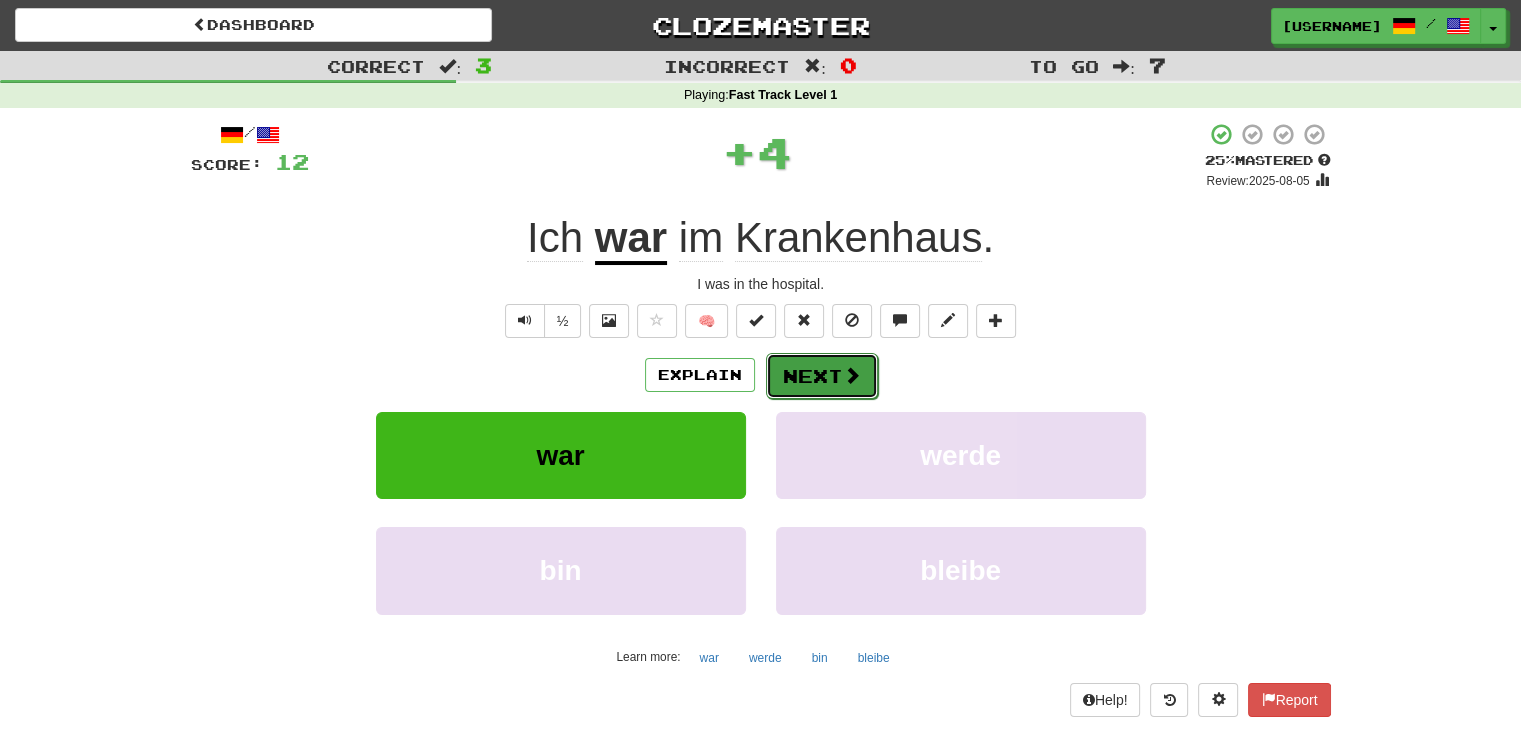 click on "Next" at bounding box center [822, 376] 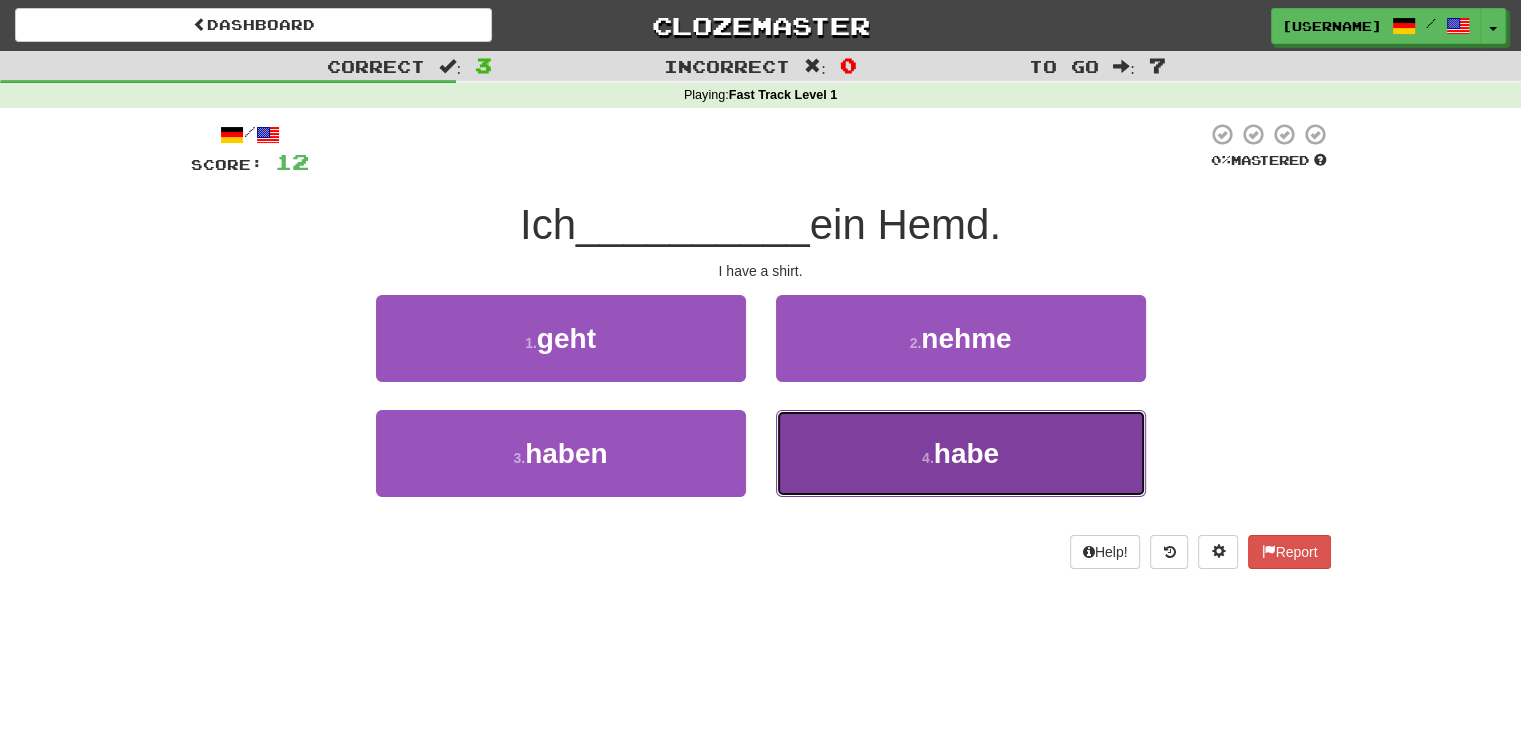 click on "4 .  habe" at bounding box center (961, 453) 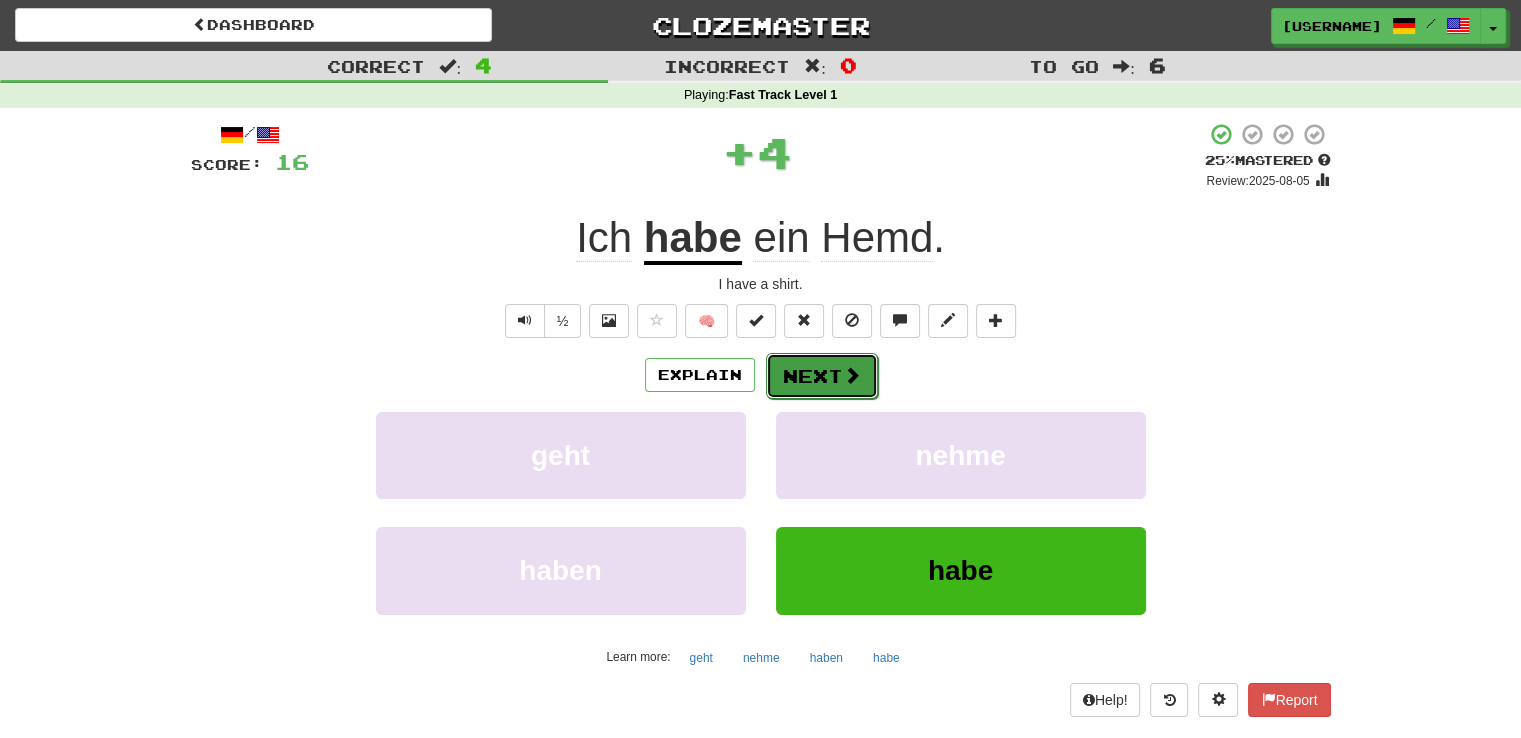 click on "Next" at bounding box center [822, 376] 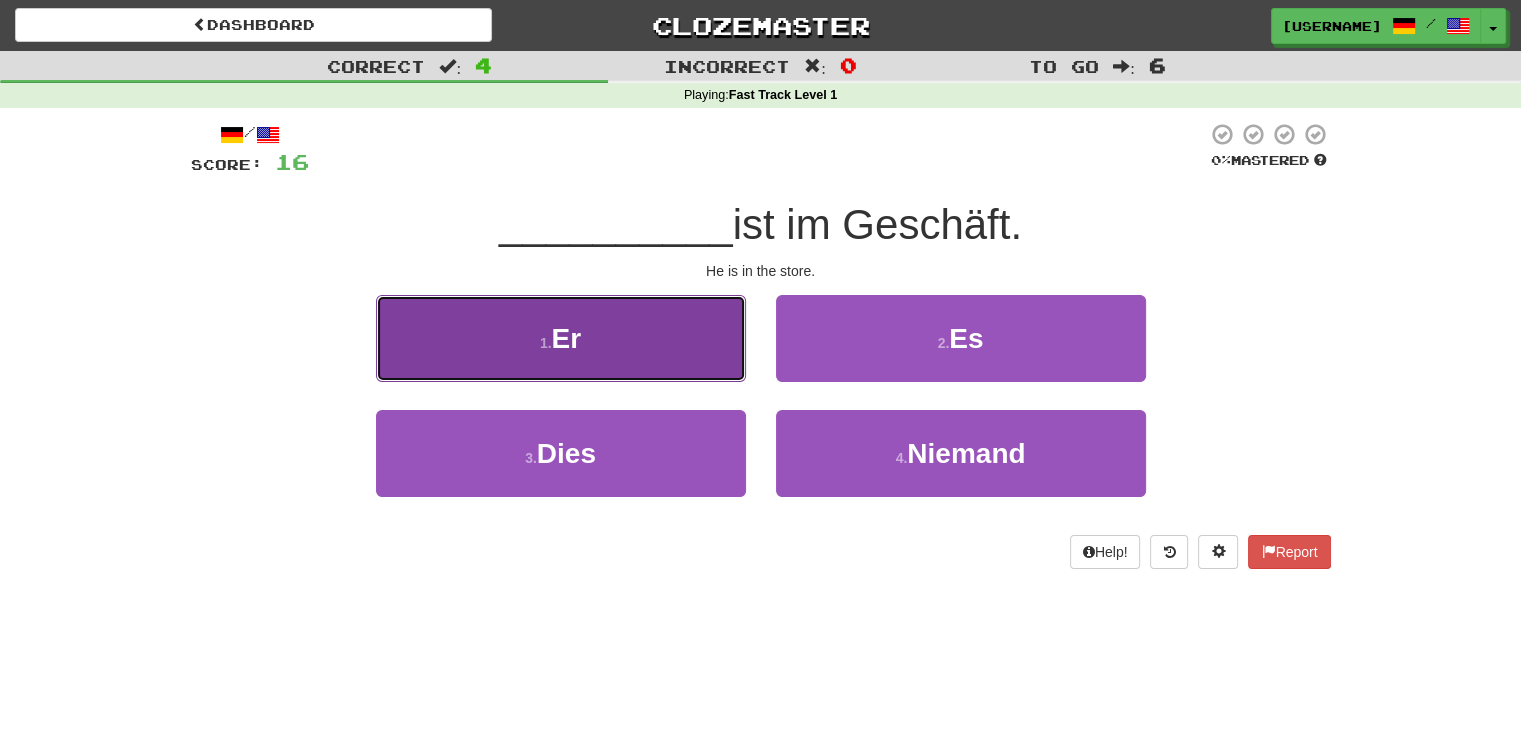 click on "1 .  Er" at bounding box center (561, 338) 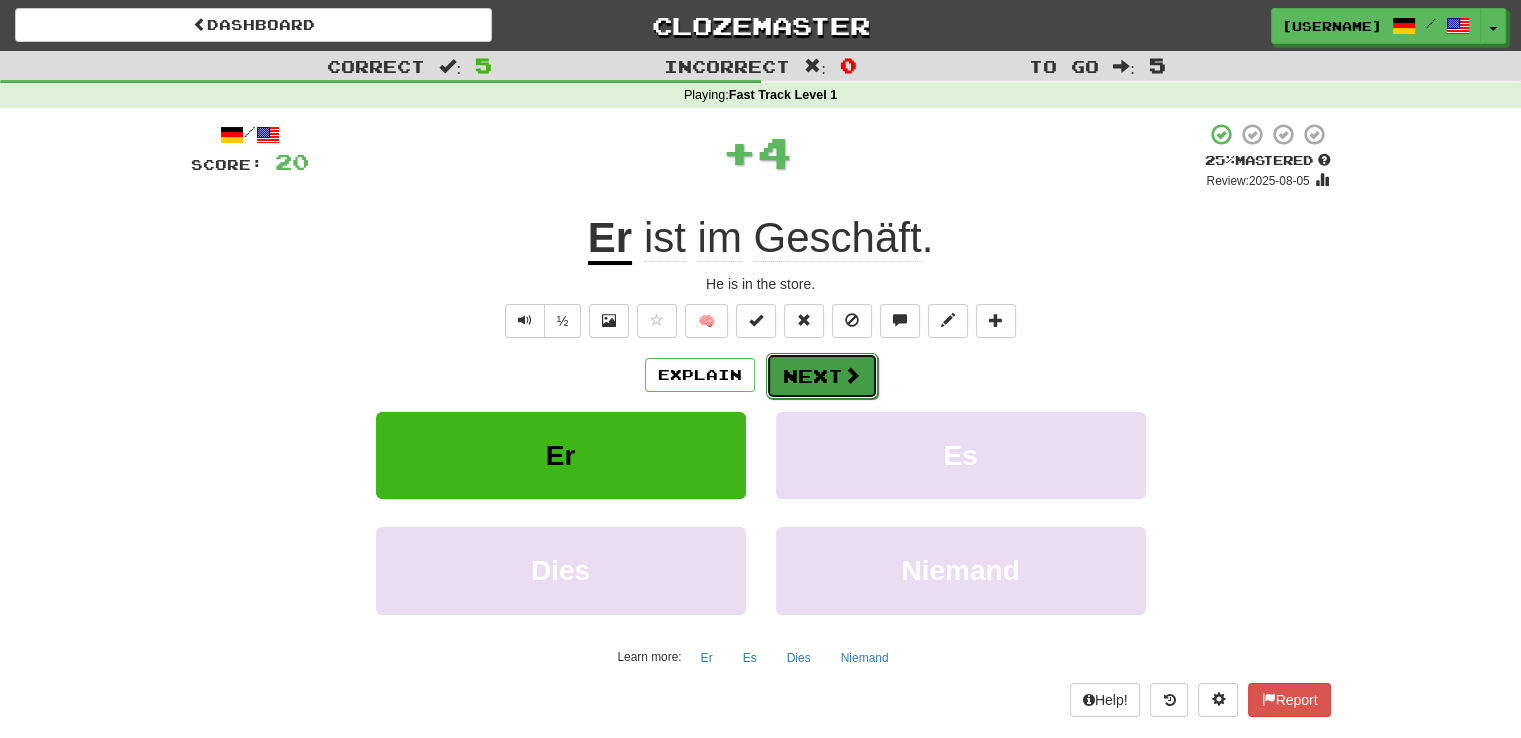 click on "Next" at bounding box center [822, 376] 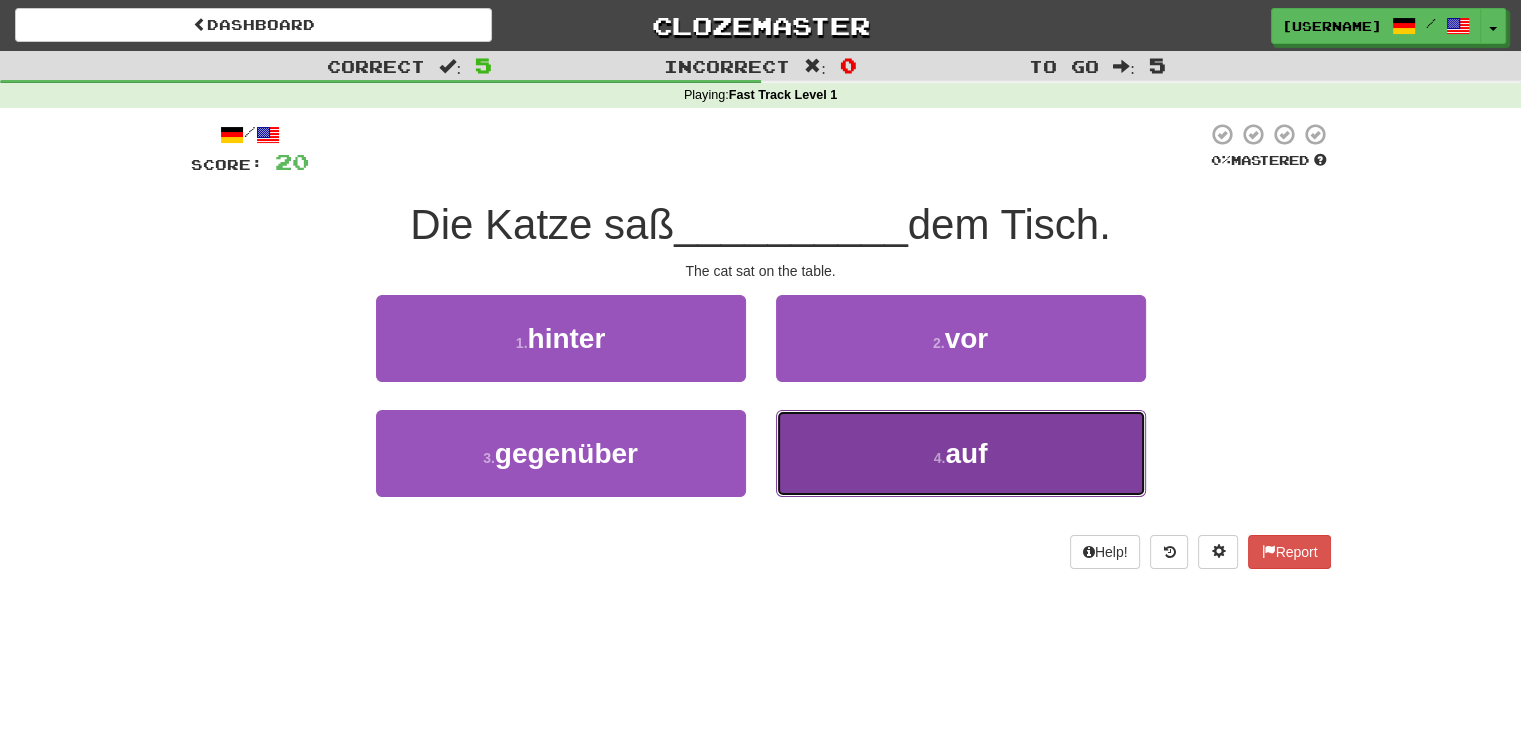 click on "auf" at bounding box center (966, 453) 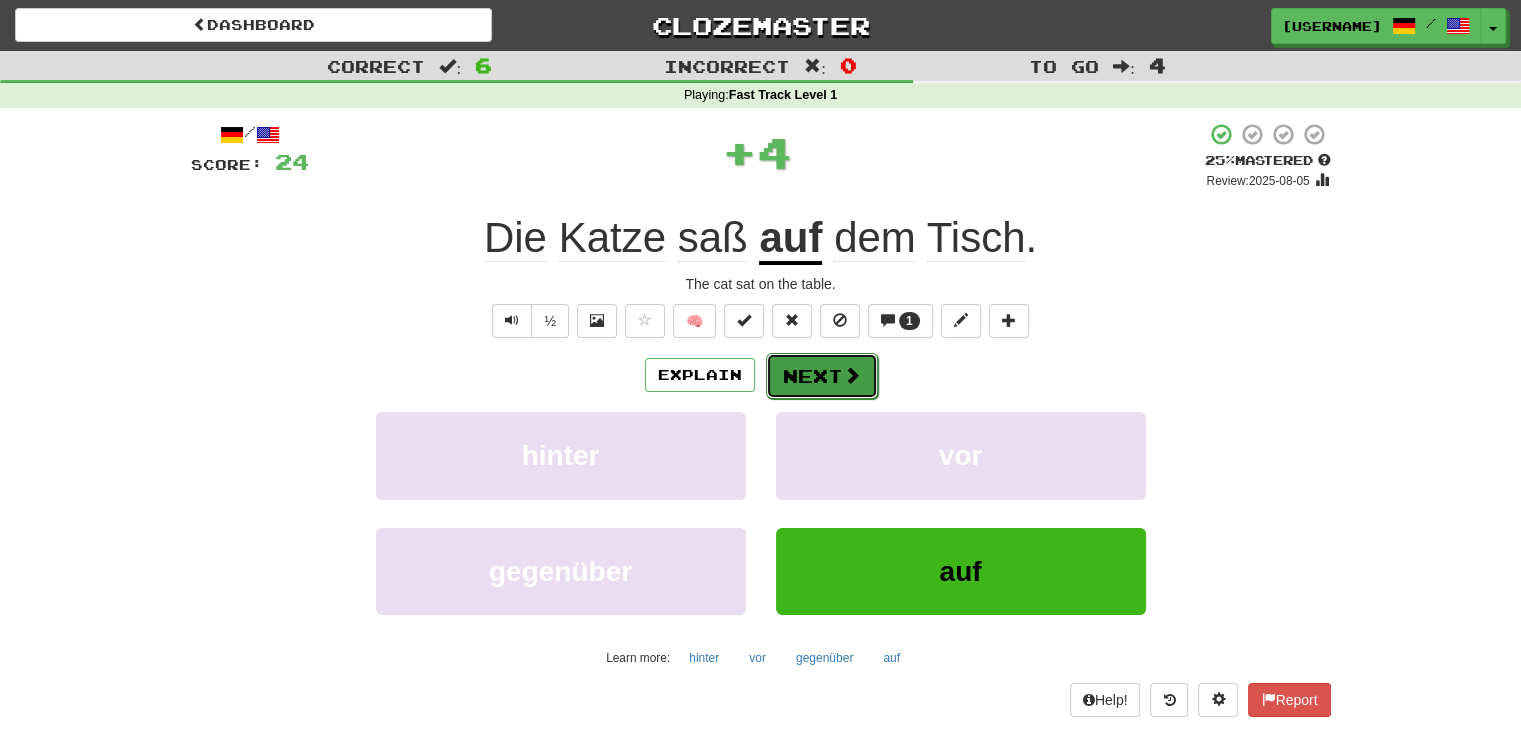 click on "Next" at bounding box center [822, 376] 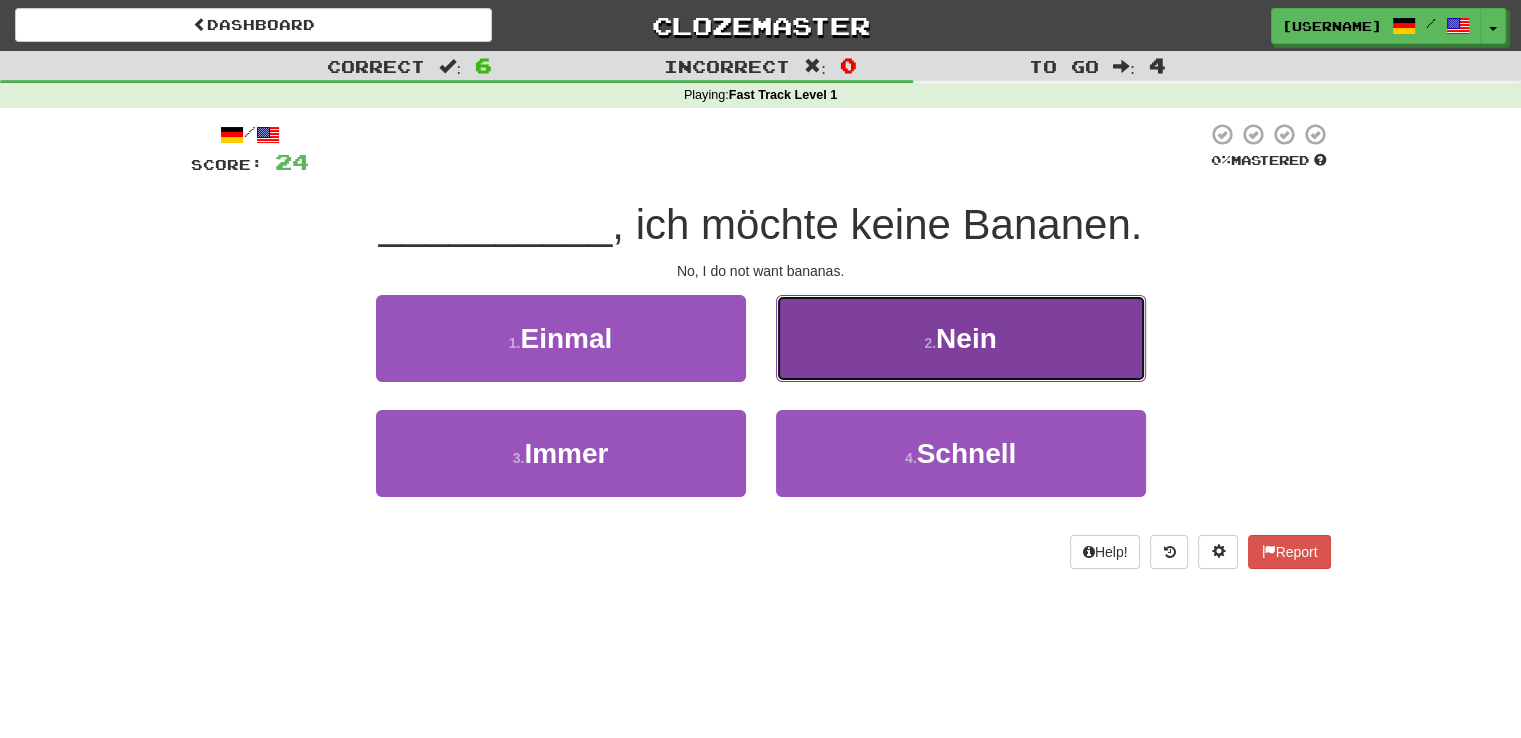 click on "2 .  Nein" at bounding box center [961, 338] 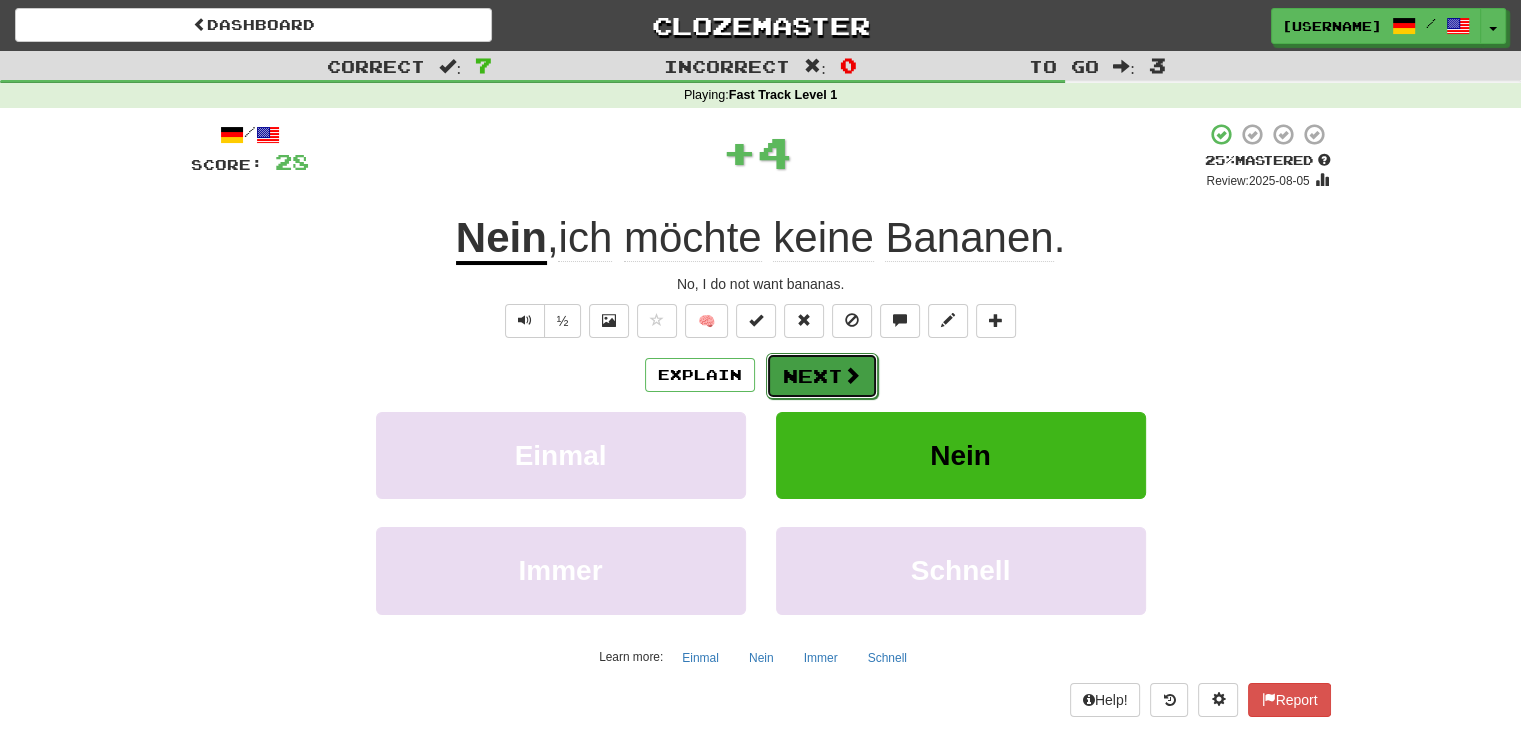 click on "Next" at bounding box center [822, 376] 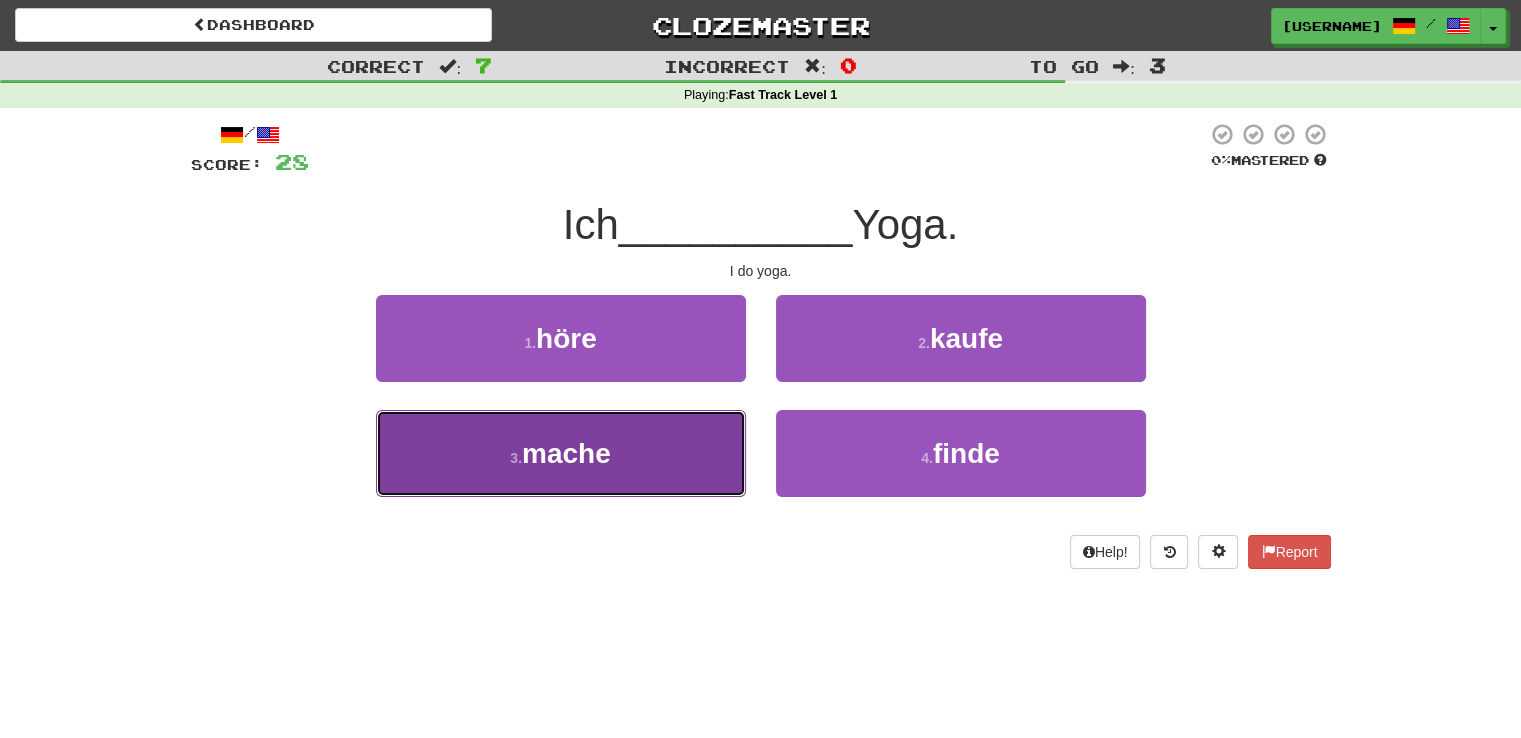 click on "3 .  mache" at bounding box center [561, 453] 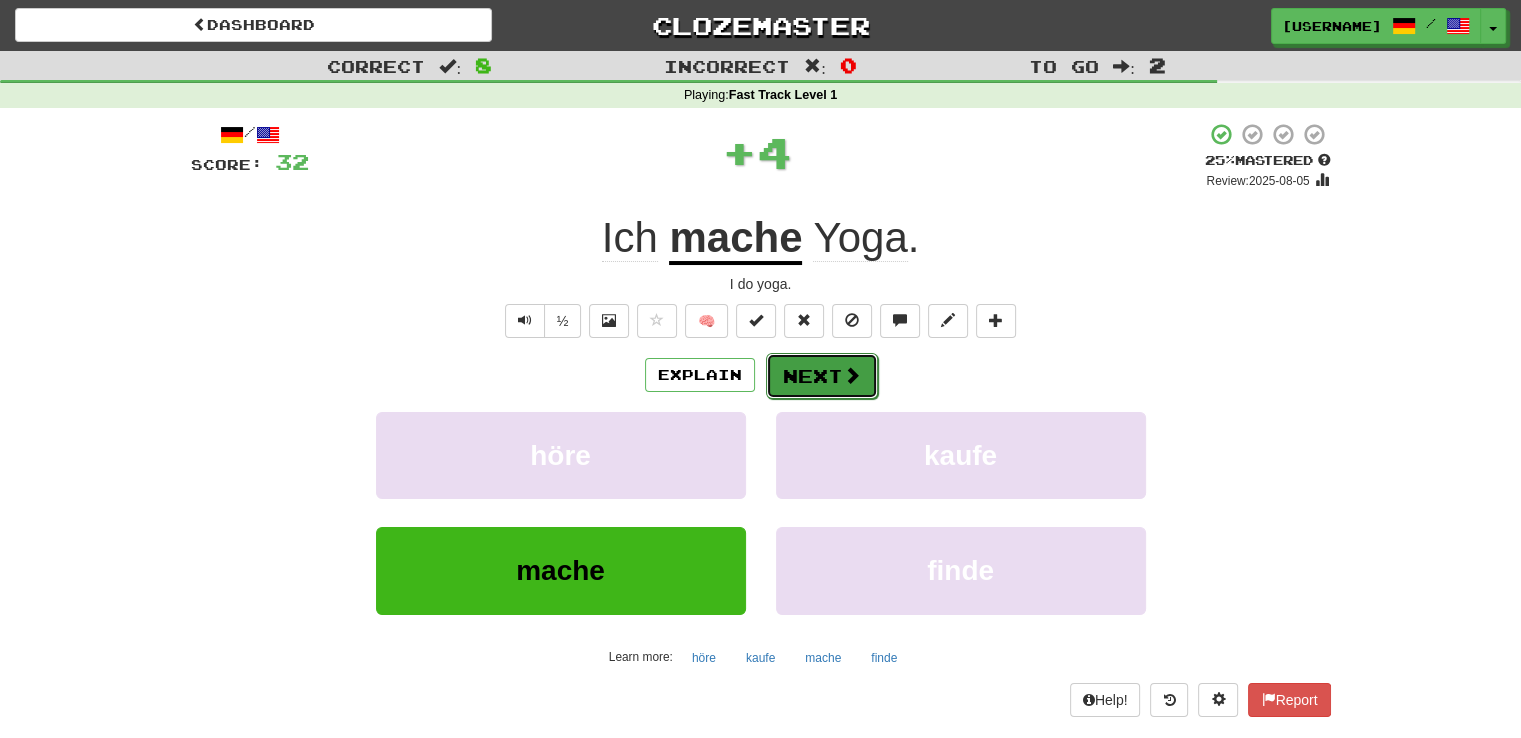 click on "Next" at bounding box center (822, 376) 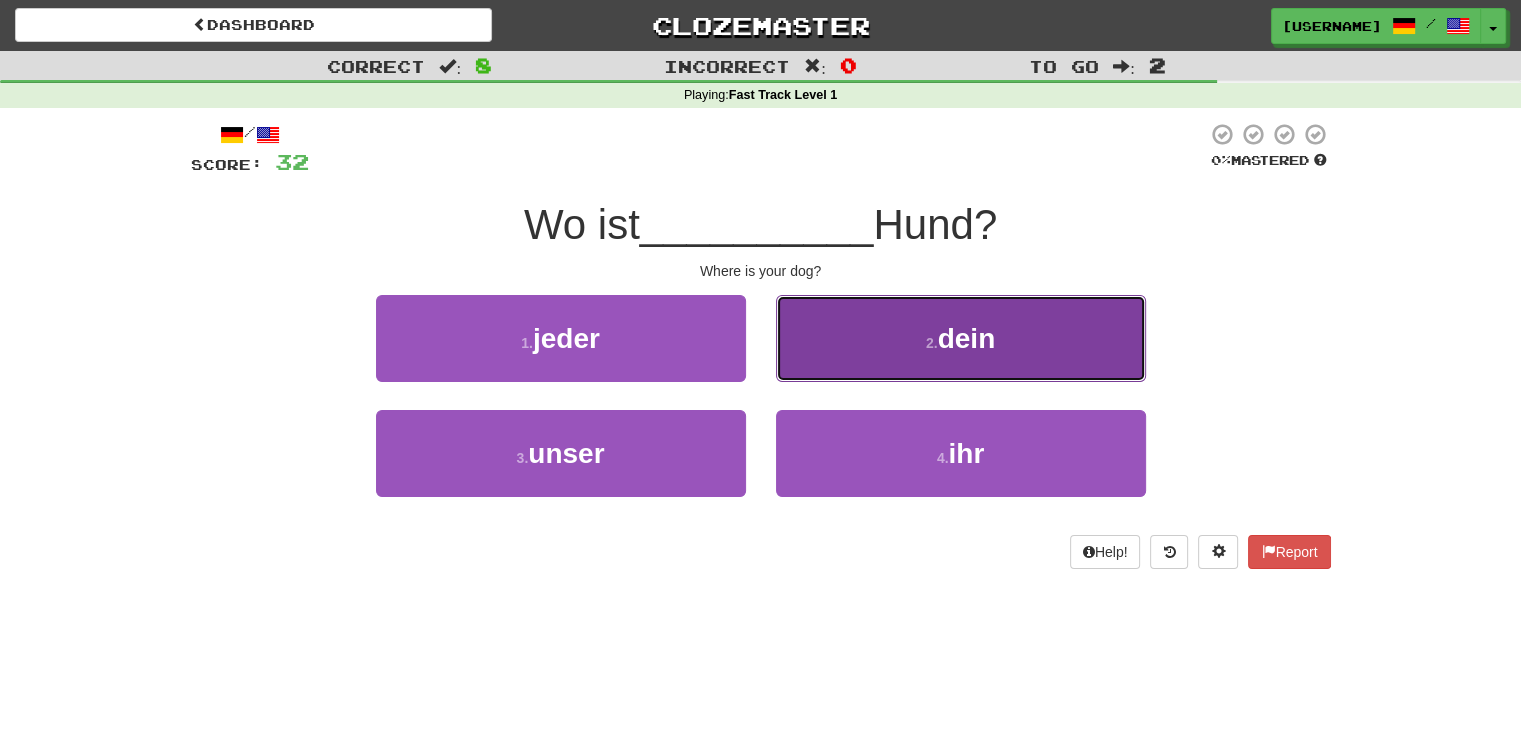 click on "2 .  dein" at bounding box center [961, 338] 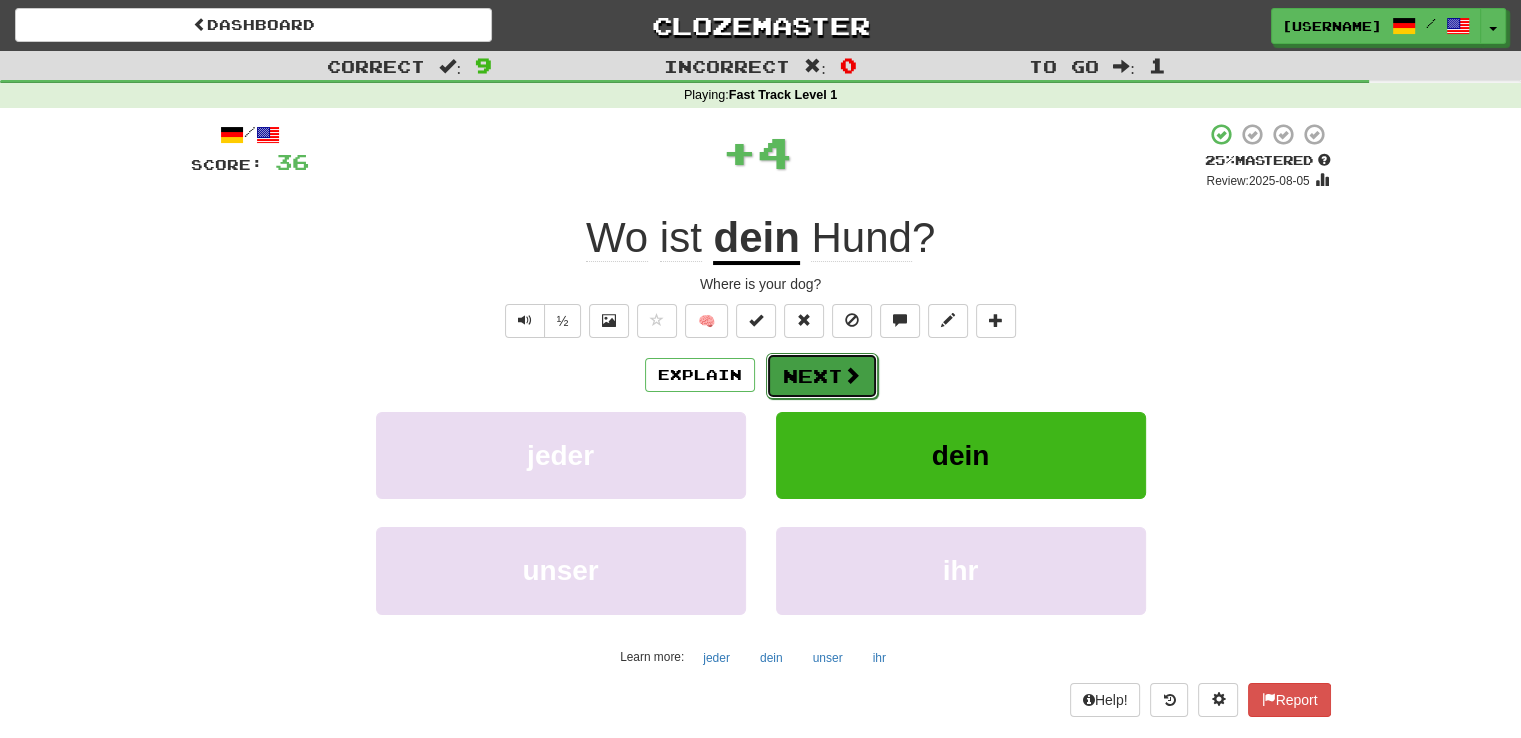 click on "Next" at bounding box center [822, 376] 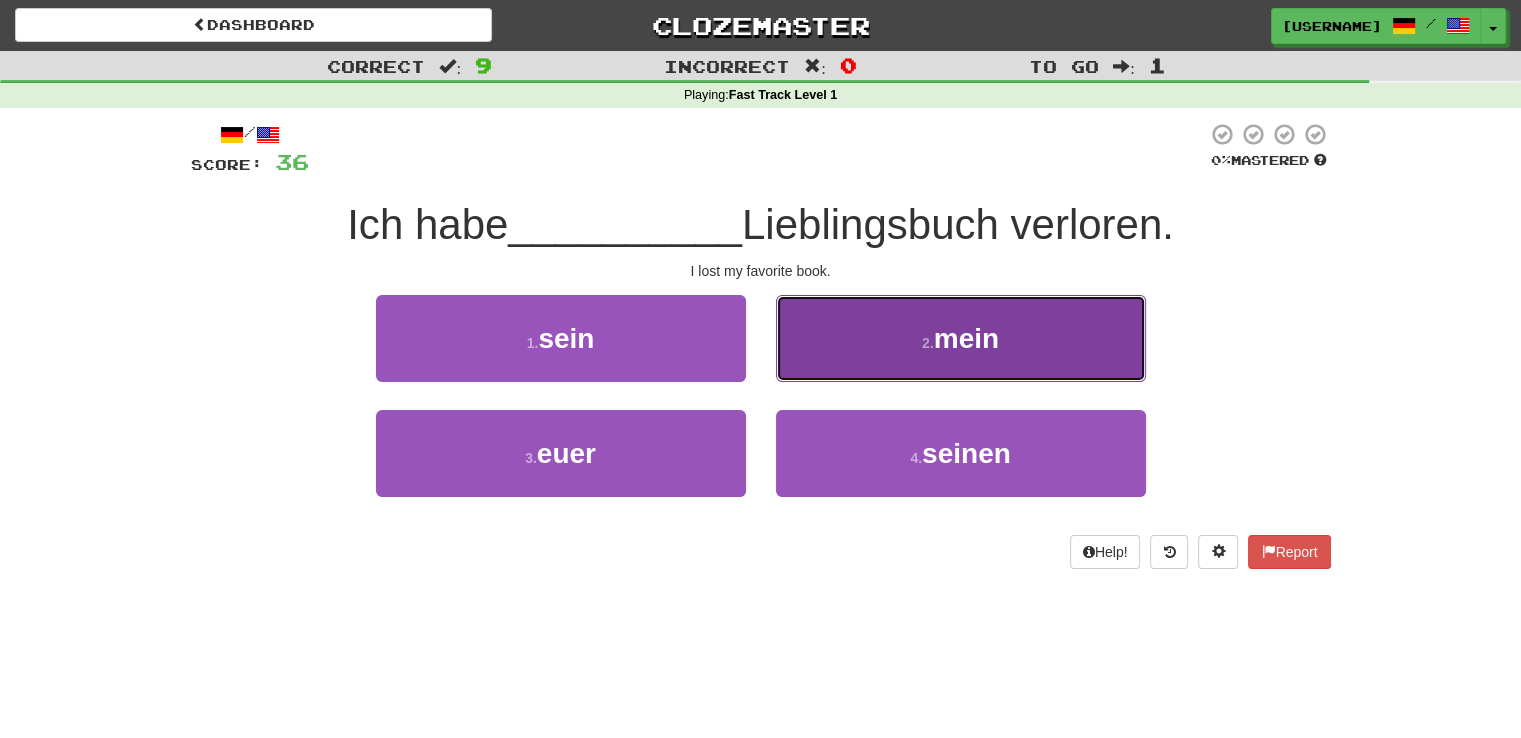 click on "2 .  mein" at bounding box center [961, 338] 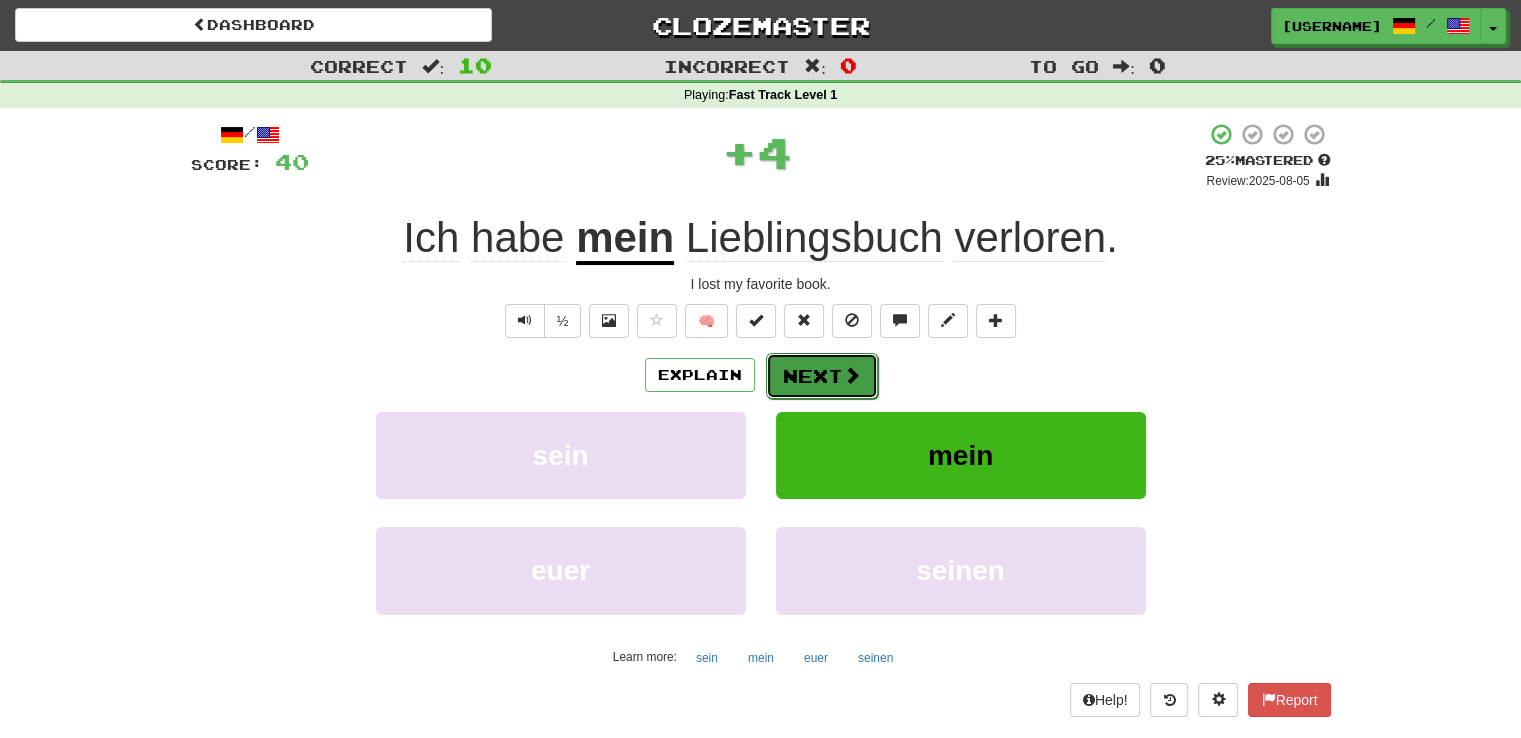 click on "Next" at bounding box center (822, 376) 